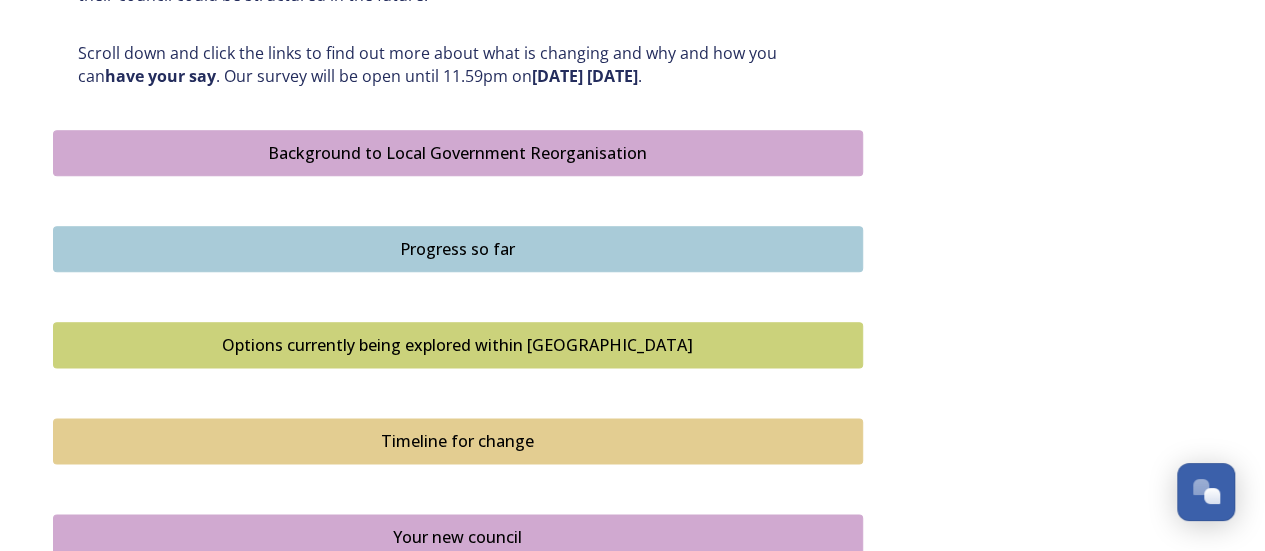scroll, scrollTop: 1075, scrollLeft: 0, axis: vertical 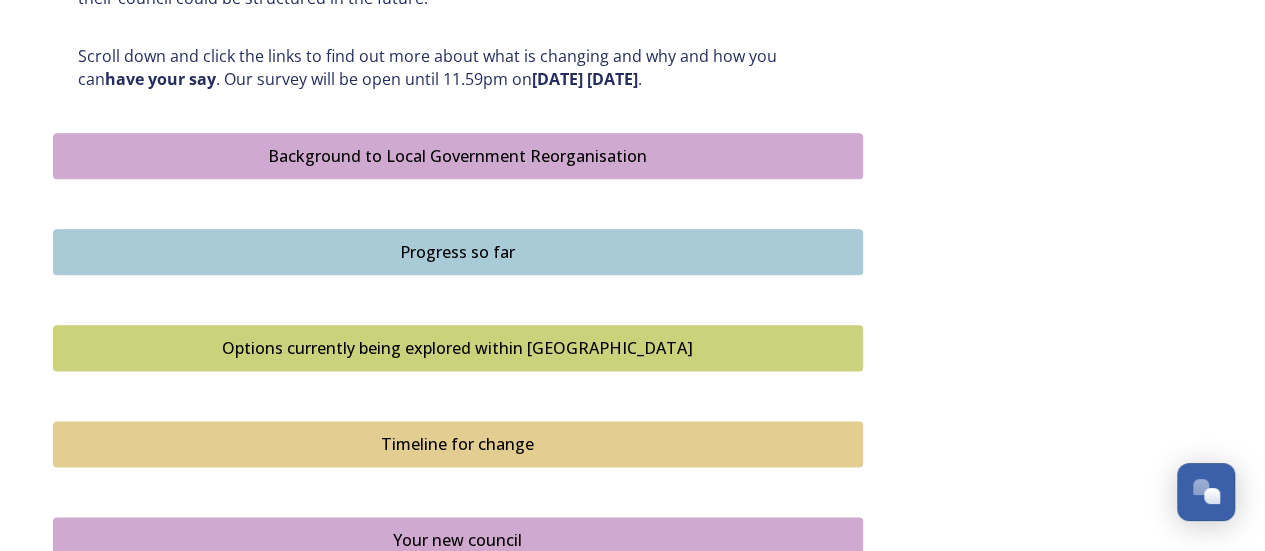 click on "Background to Local Government Reorganisation" at bounding box center [458, 156] 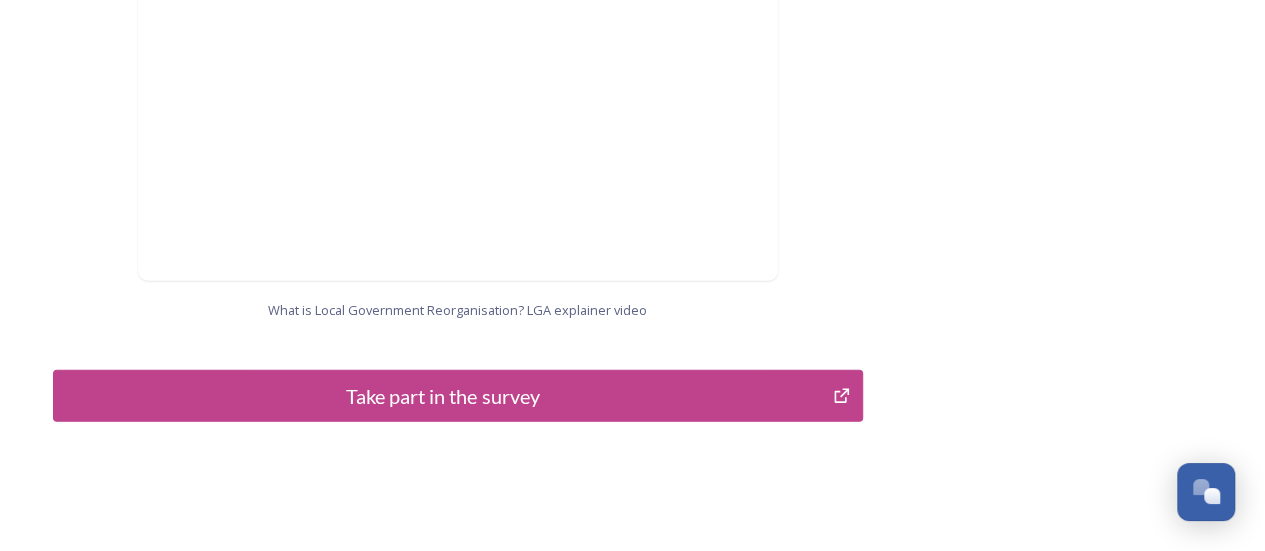 scroll, scrollTop: 2283, scrollLeft: 0, axis: vertical 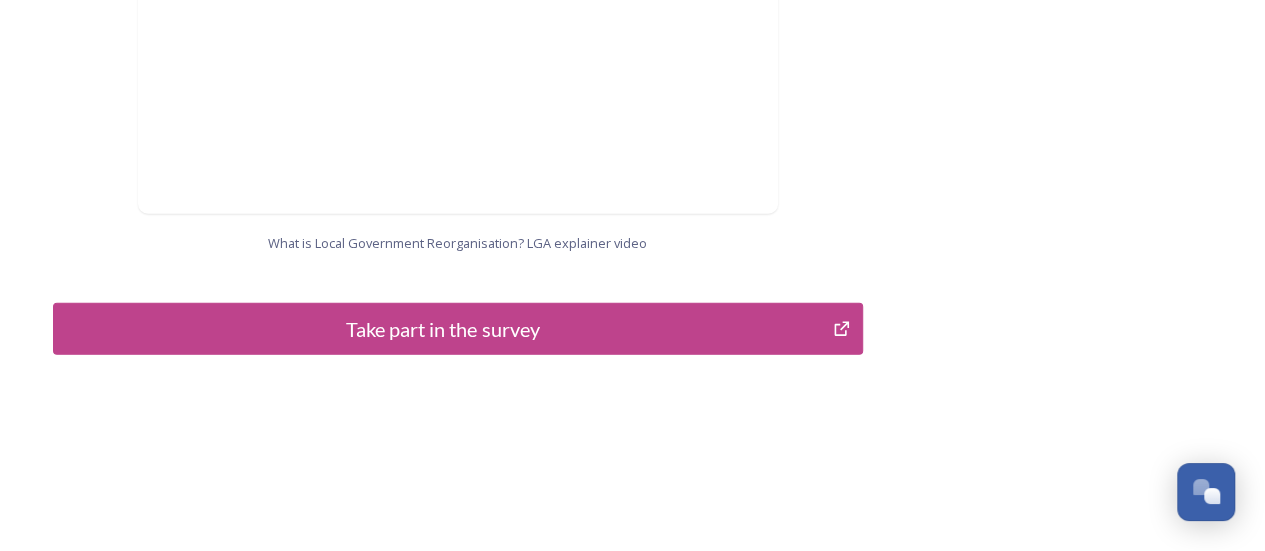 click on "Take part in the survey" at bounding box center (443, 329) 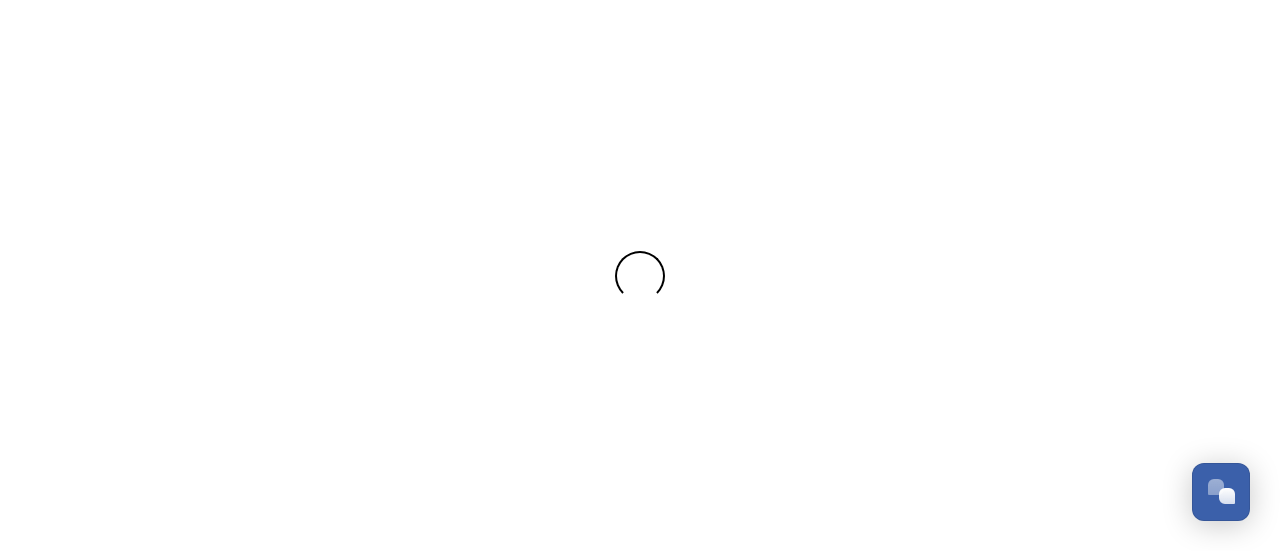 scroll, scrollTop: 0, scrollLeft: 0, axis: both 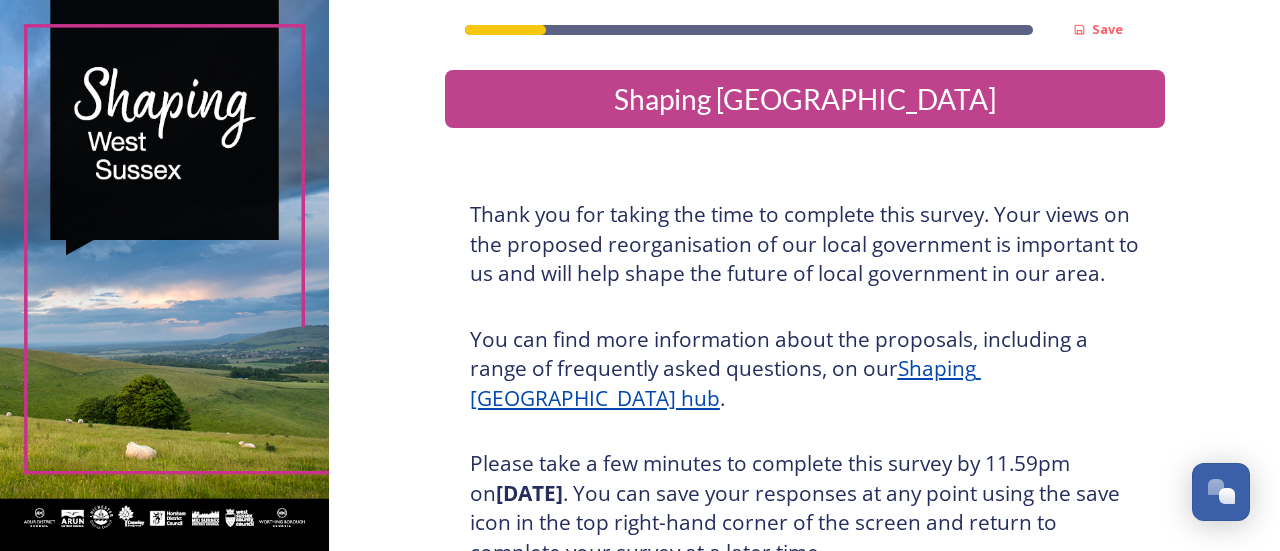 click on "Thank you for taking the time to complete this survey. Your views on the proposed reorganisation of our local government is important to us and will help shape the future of local government in our area." at bounding box center [805, 244] 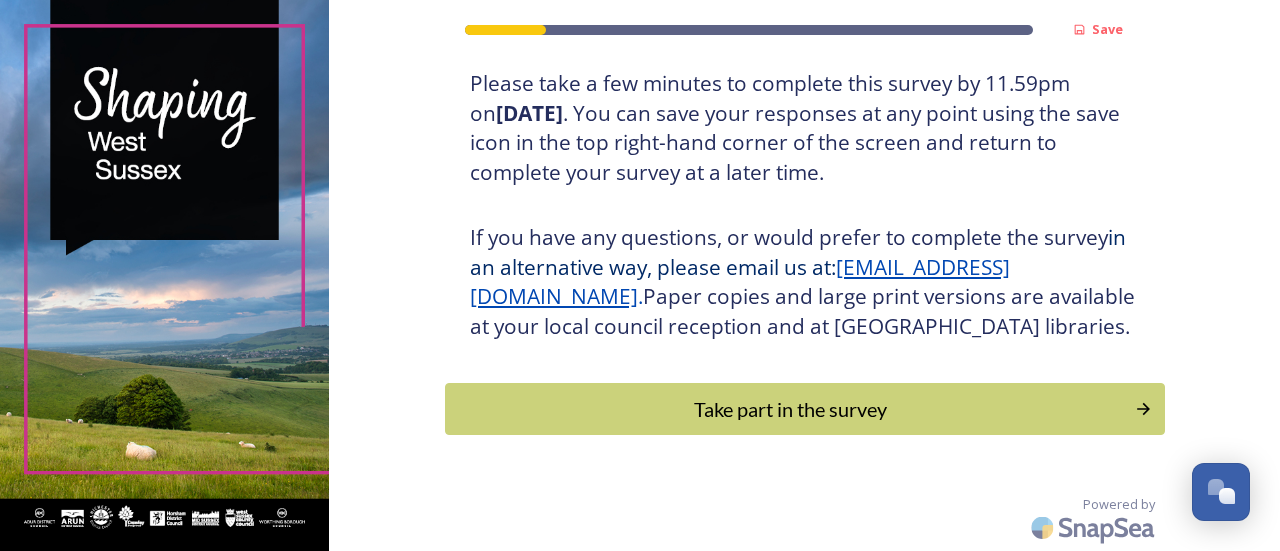 scroll, scrollTop: 408, scrollLeft: 0, axis: vertical 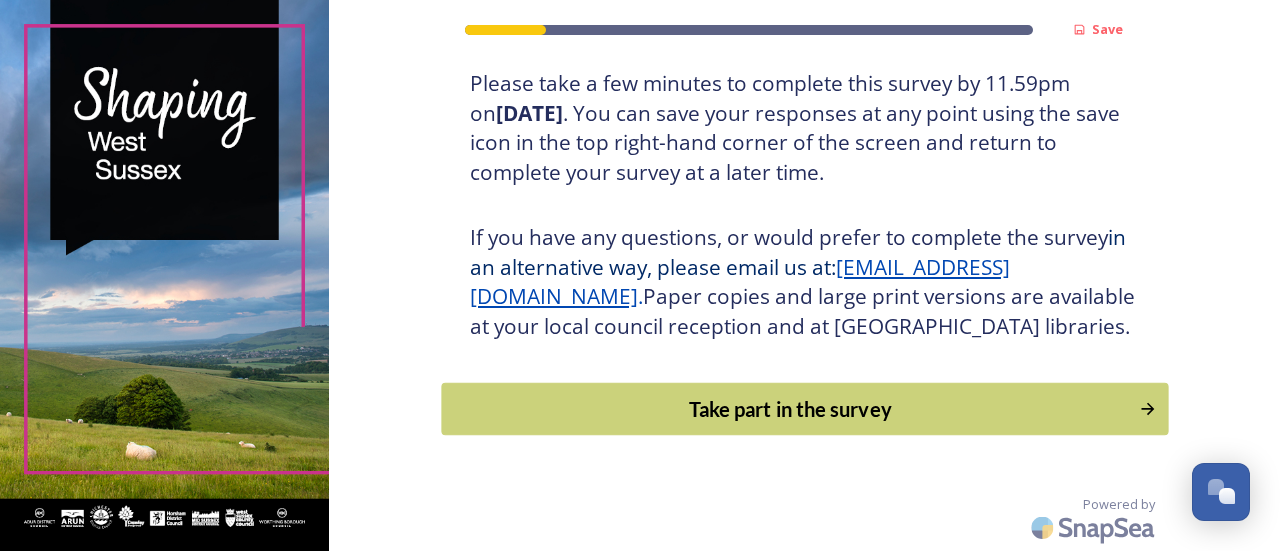 click on "Take part in the survey" at bounding box center (790, 409) 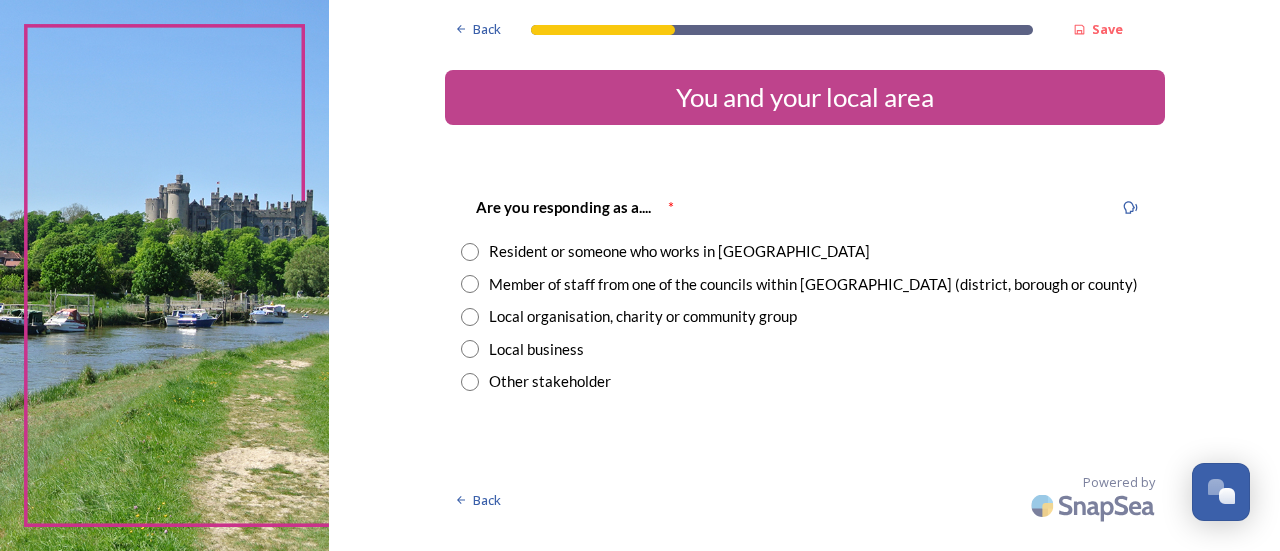 click at bounding box center [470, 252] 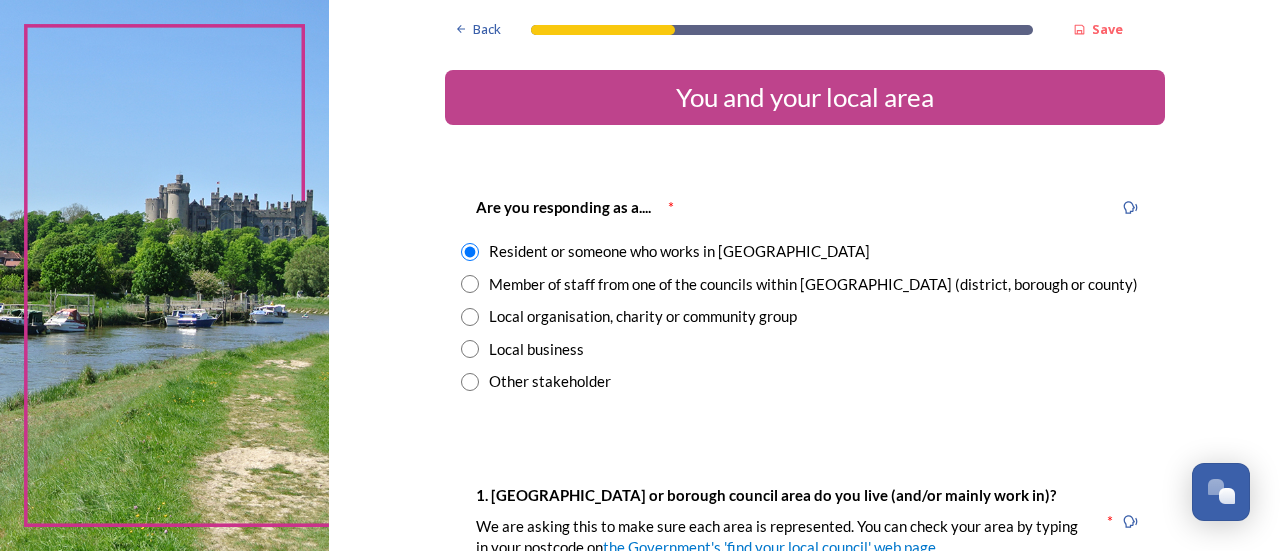 click at bounding box center [470, 284] 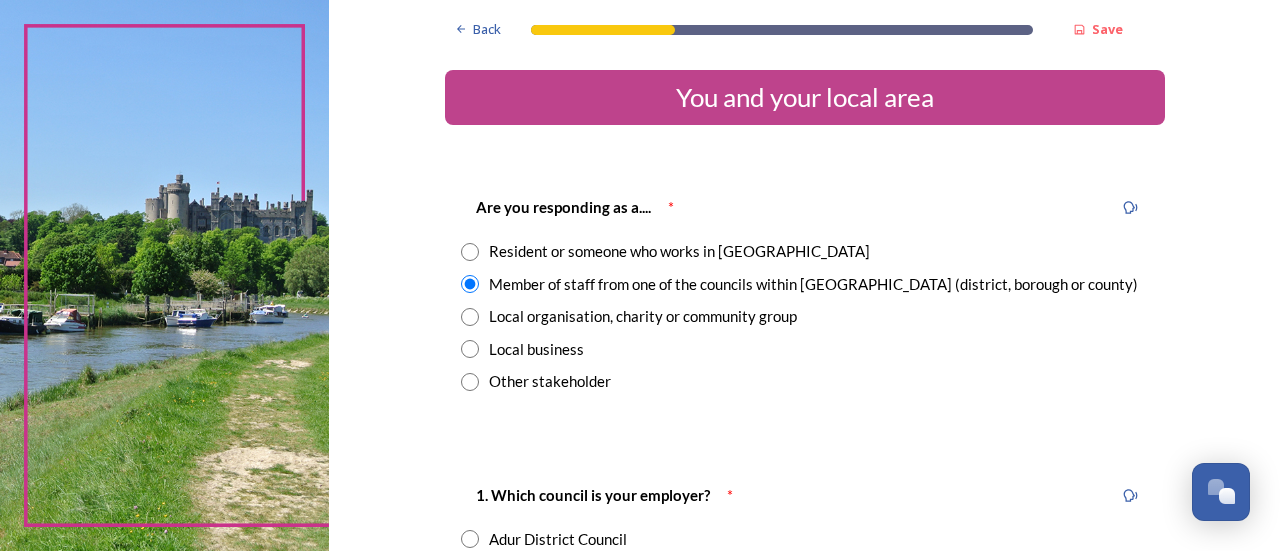 click at bounding box center (470, 317) 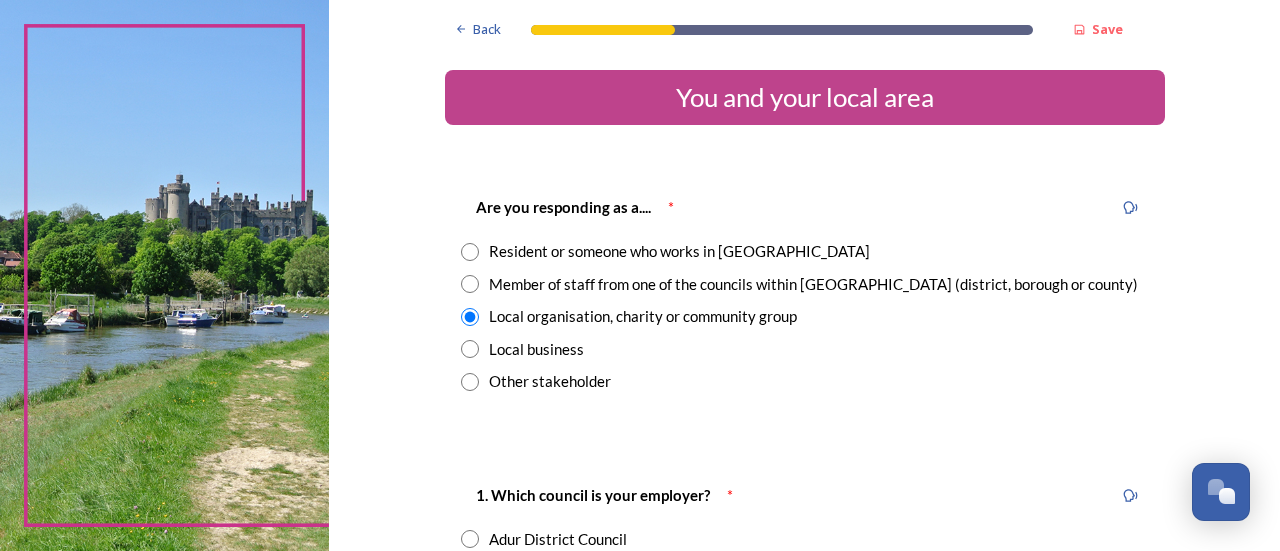 click at bounding box center (470, 349) 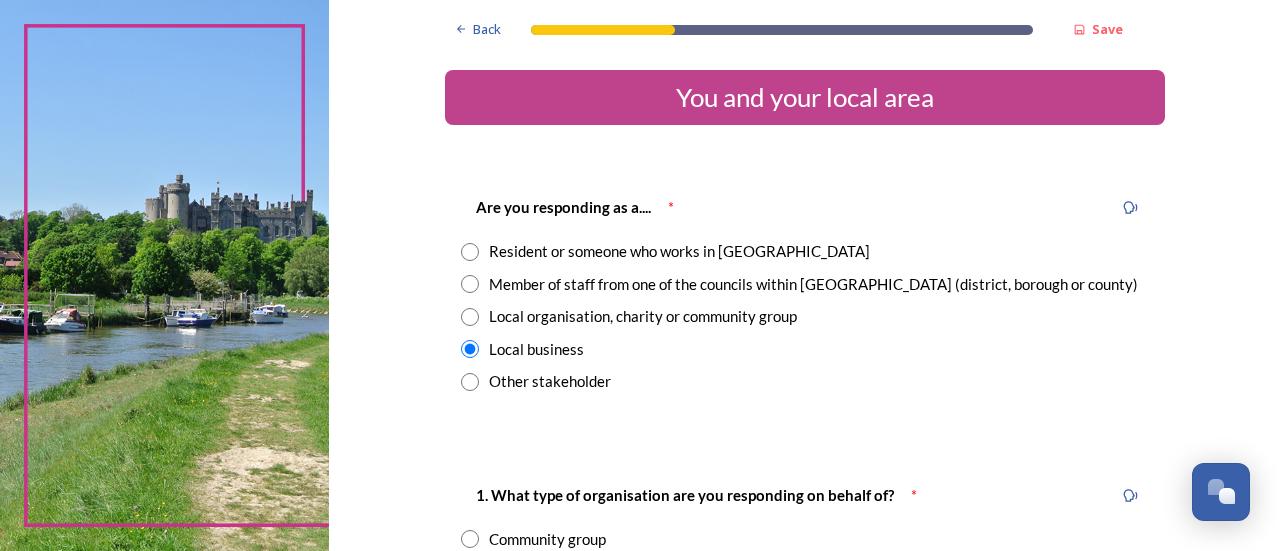 click at bounding box center (470, 382) 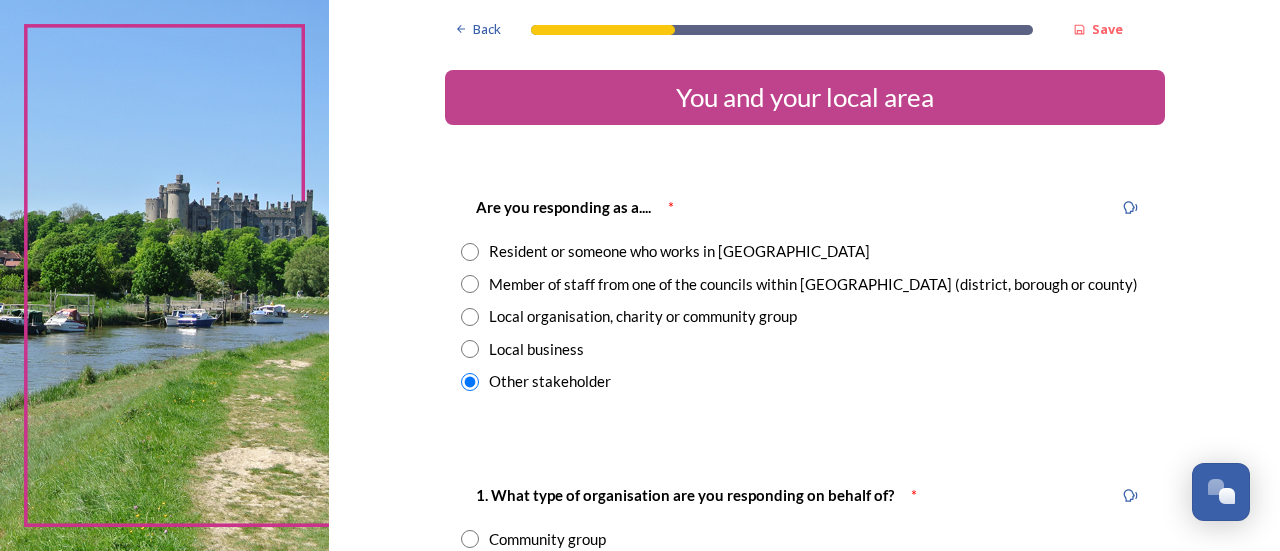 click at bounding box center [470, 252] 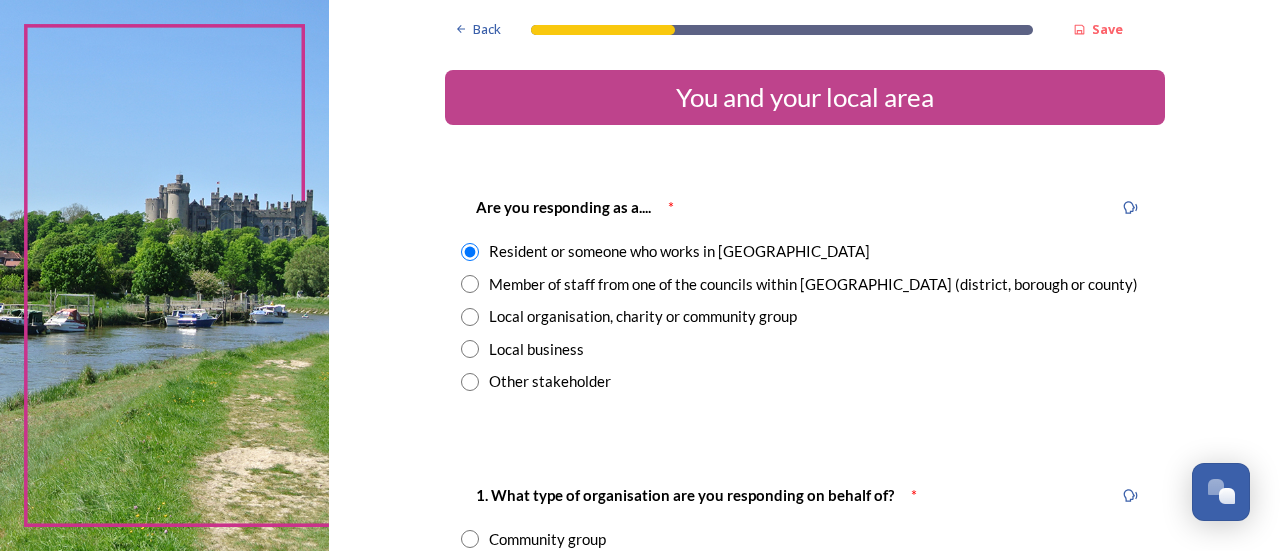 click at bounding box center (470, 284) 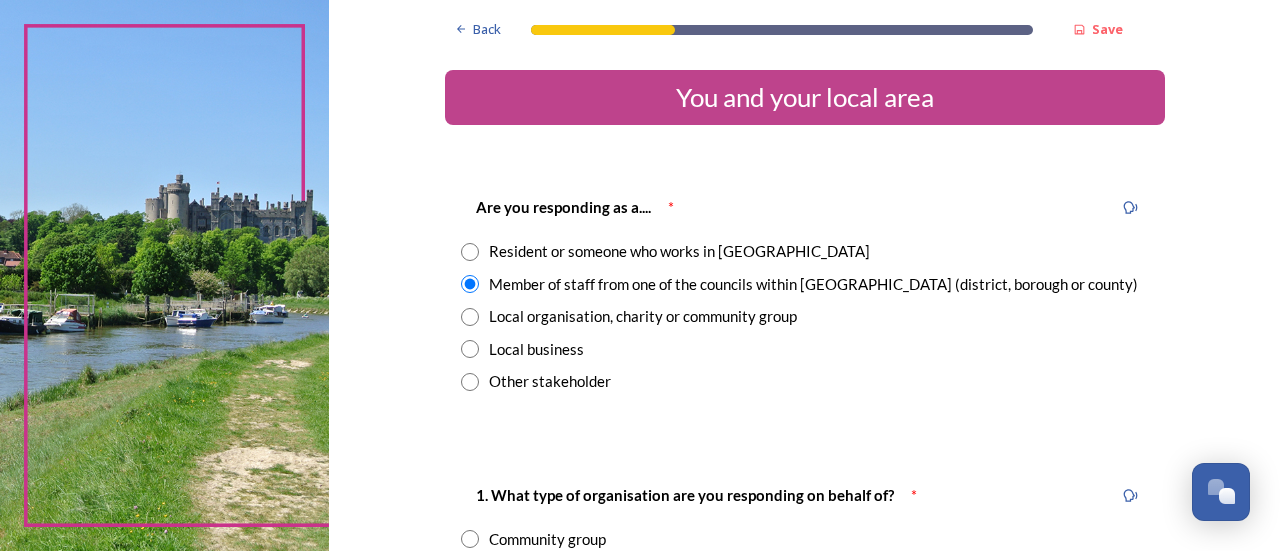 click at bounding box center (470, 317) 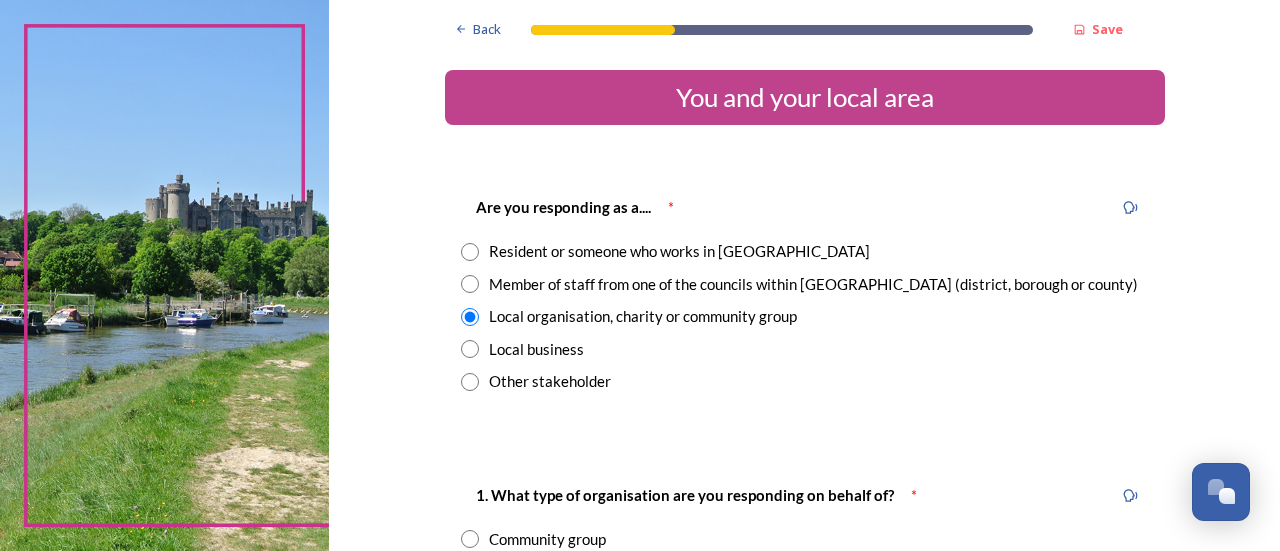 click at bounding box center [470, 349] 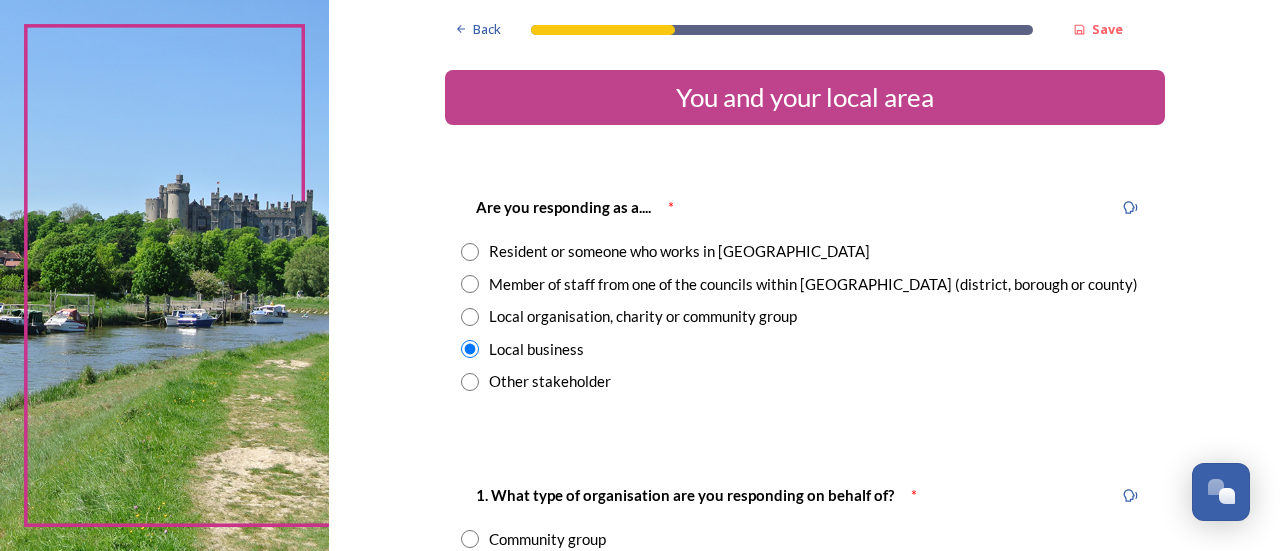 click at bounding box center (470, 317) 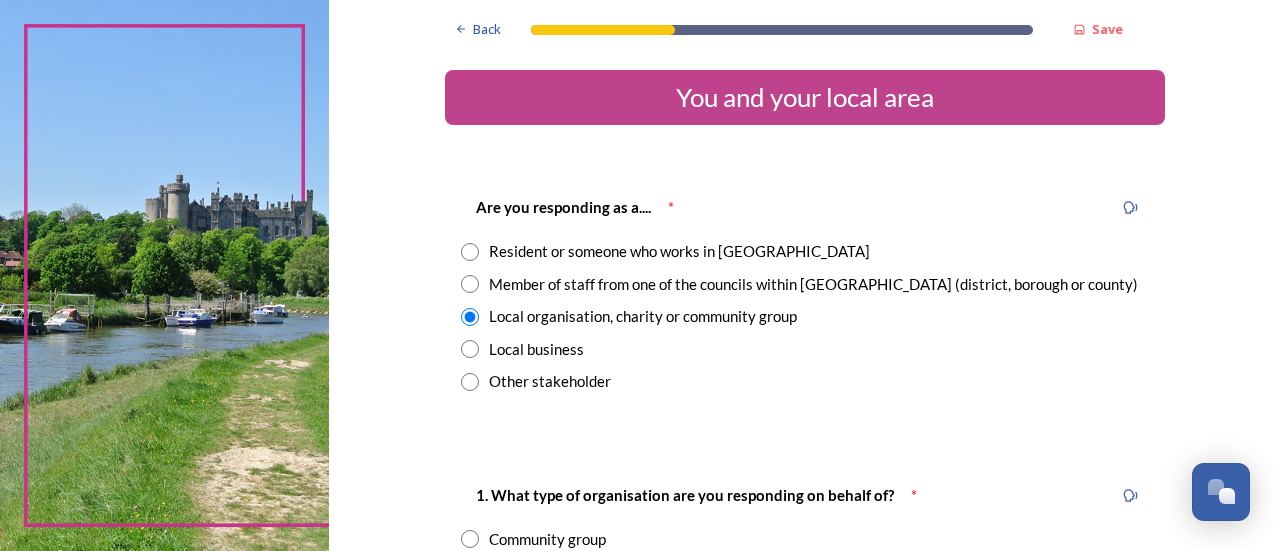 click at bounding box center (470, 284) 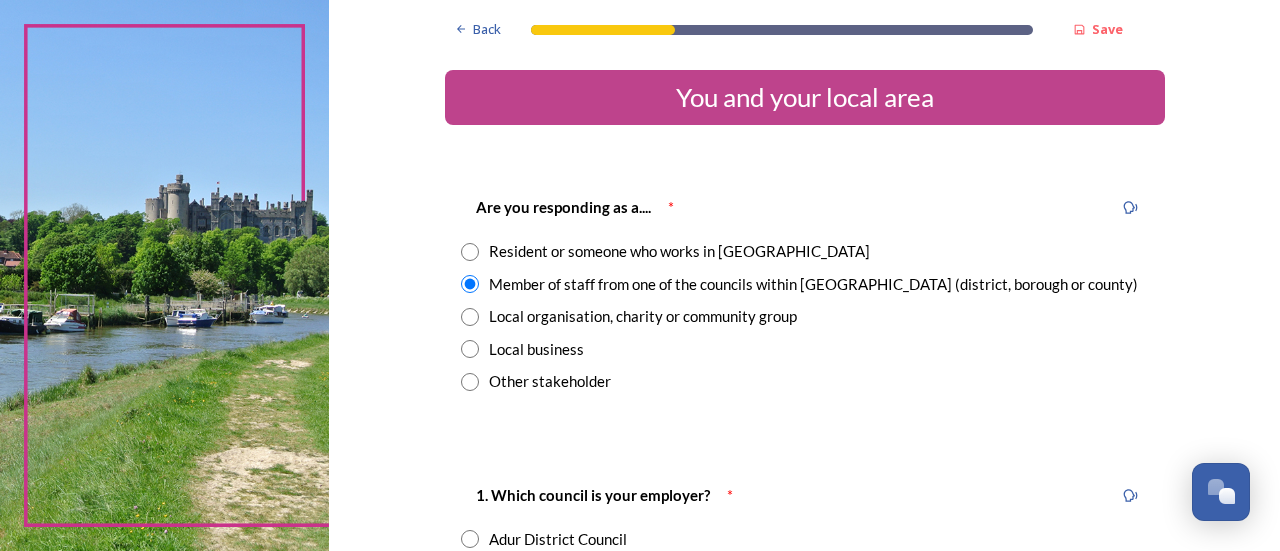 click at bounding box center (470, 252) 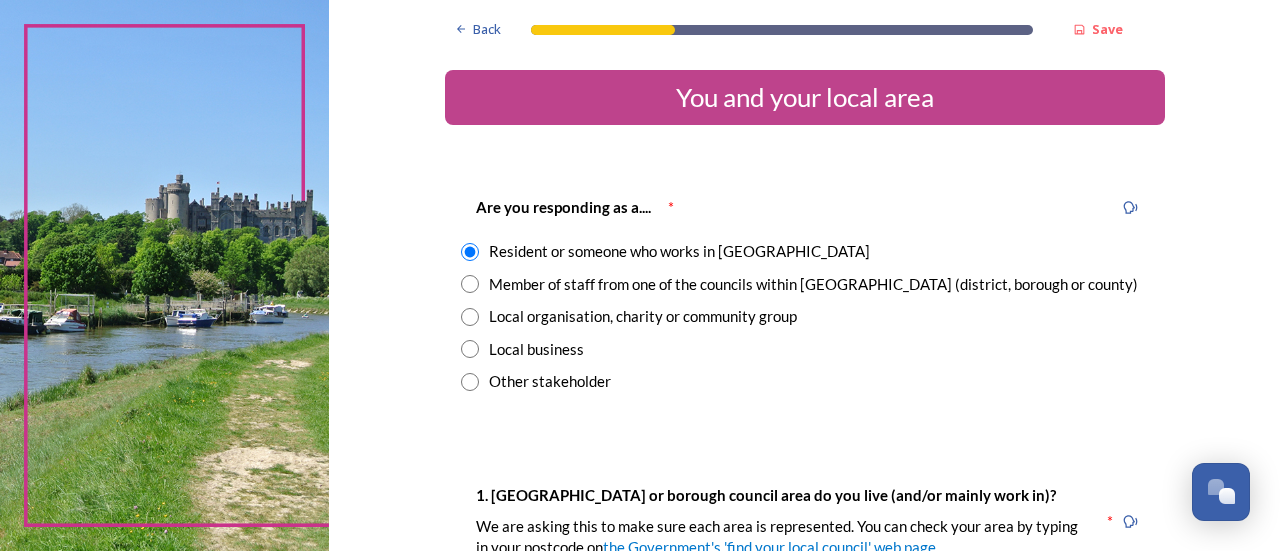 click on "Back Save You and your local area Are you responding as a.... * Resident or someone who works in West Sussex Member of staff from one of the councils within West Sussex (district, borough or county) Local organisation, charity or community group Local business Other stakeholder 1. Which district or borough council area do you live (and/or mainly work in)? We are asking this to make sure each area is represented. You can check your area by typing in your postcode on  the Government's 'find your local council' web page . * Adur District Council Arun District Council Chichester District Council Crawley Borough Council Horsham District Council Mid-Sussex District Council Worthing Borough Council 2. Which aspect of your local area do you most strongly identify with? The type of area Your district or borough area A neighbouring district or borough area The county as a whole 3. Where do you go for most of your leisure or recreation time? Your nearest village, town or city A village, town or city further away 1000" at bounding box center (805, 1177) 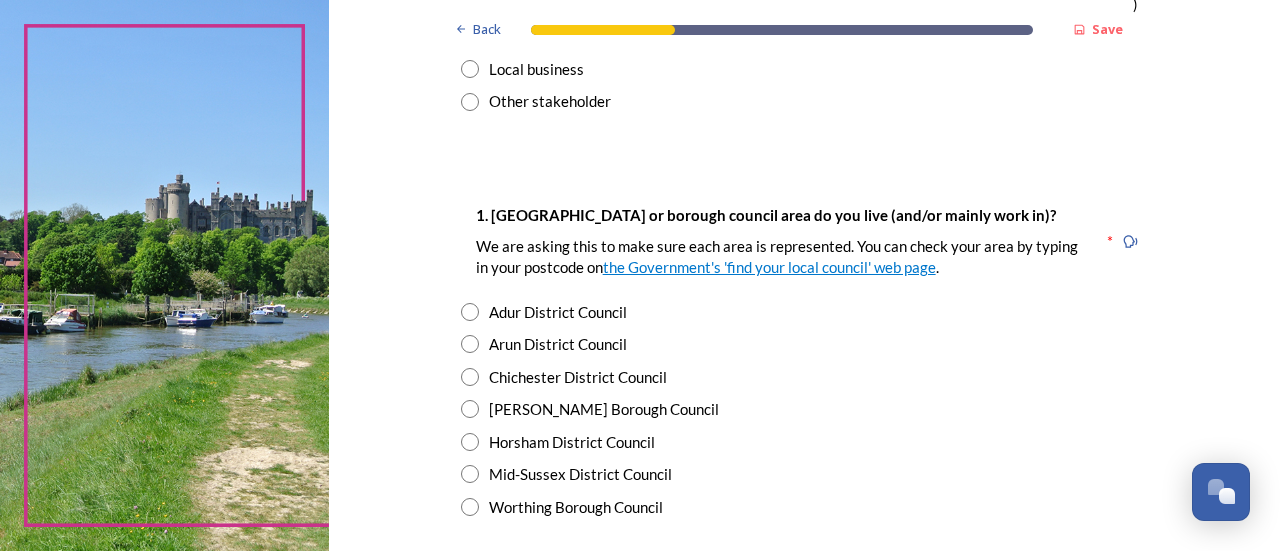 scroll, scrollTop: 320, scrollLeft: 0, axis: vertical 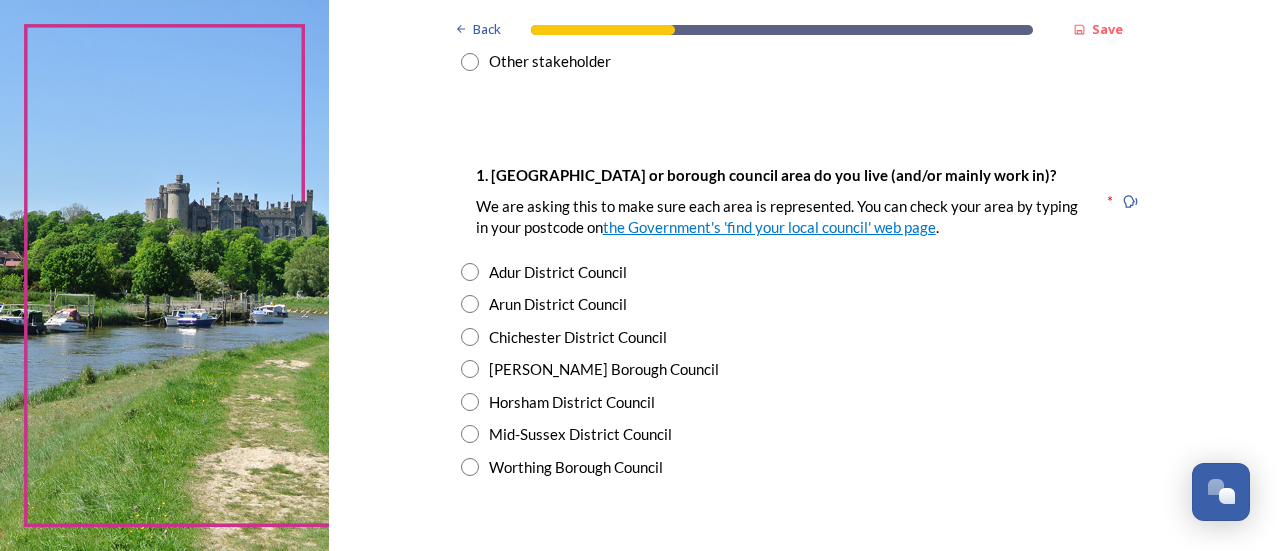 click at bounding box center [470, 434] 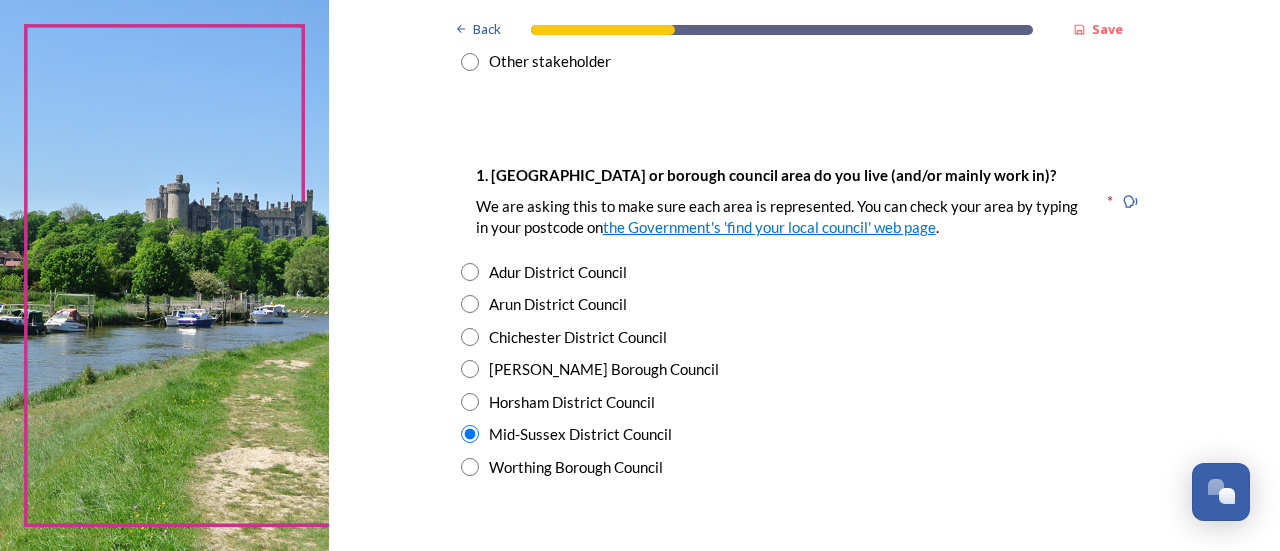 click on "Back Save You and your local area Are you responding as a.... * Resident or someone who works in West Sussex Member of staff from one of the councils within West Sussex (district, borough or county) Local organisation, charity or community group Local business Other stakeholder 1. Which district or borough council area do you live (and/or mainly work in)? We are asking this to make sure each area is represented. You can check your area by typing in your postcode on  the Government's 'find your local council' web page . * Adur District Council Arun District Council Chichester District Council Crawley Borough Council Horsham District Council Mid-Sussex District Council Worthing Borough Council 2. Which aspect of your local area do you most strongly identify with? The type of area Your district or borough area A neighbouring district or borough area The county as a whole 3. Where do you go for most of your leisure or recreation time? Your nearest village, town or city A village, town or city further away 1000" at bounding box center [804, 857] 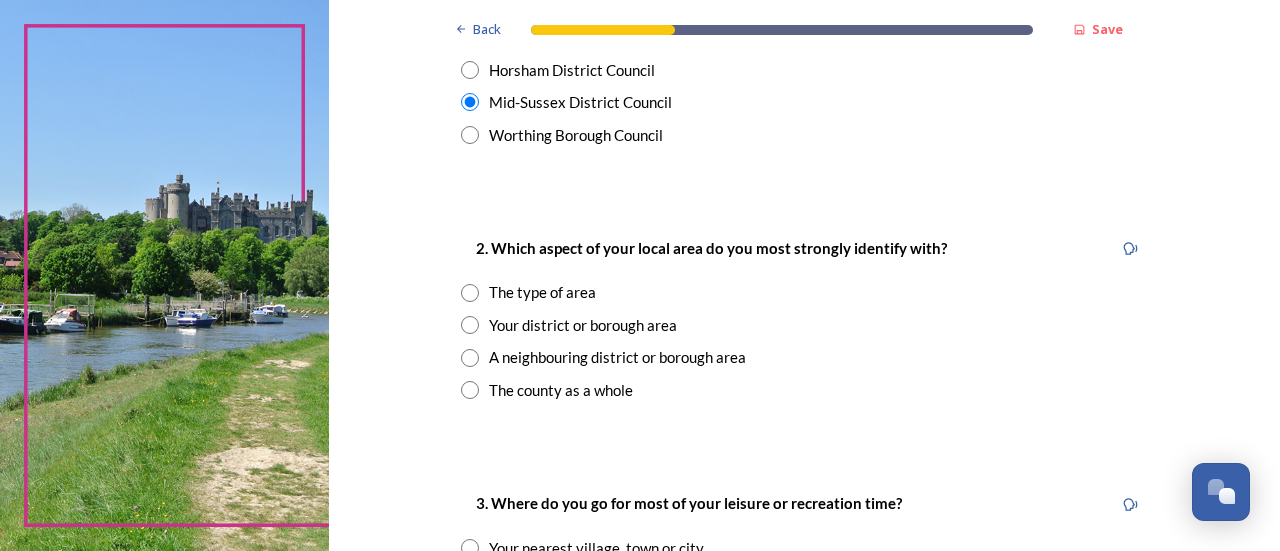 scroll, scrollTop: 680, scrollLeft: 0, axis: vertical 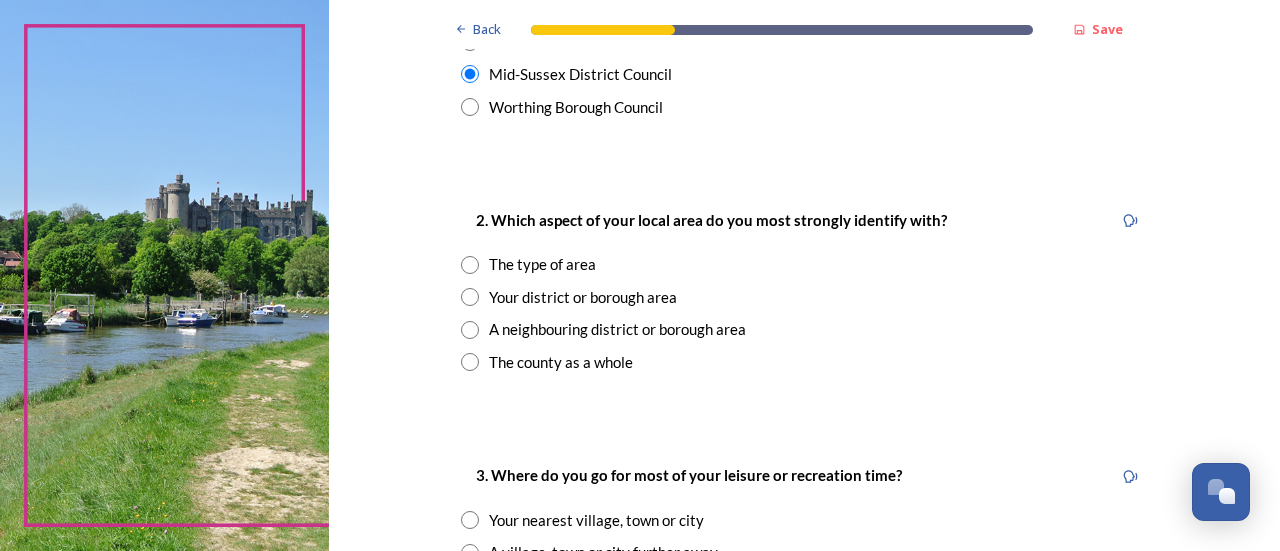 click at bounding box center [470, 362] 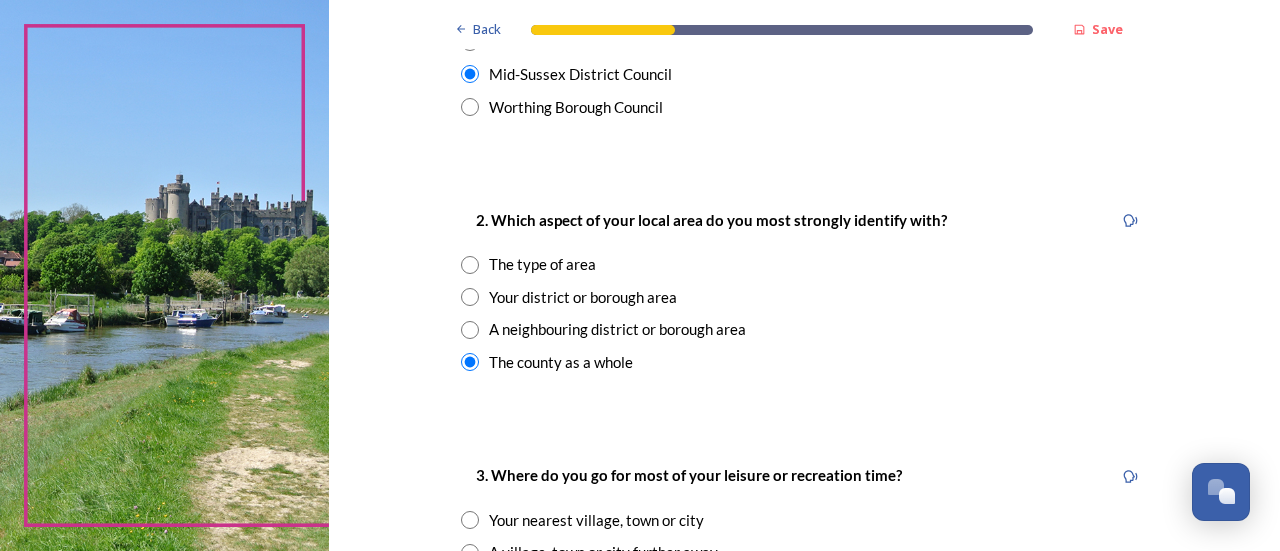 click on "Back Save You and your local area Are you responding as a.... * Resident or someone who works in West Sussex Member of staff from one of the councils within West Sussex (district, borough or county) Local organisation, charity or community group Local business Other stakeholder 1. Which district or borough council area do you live (and/or mainly work in)? We are asking this to make sure each area is represented. You can check your area by typing in your postcode on  the Government's 'find your local council' web page . * Adur District Council Arun District Council Chichester District Council Crawley Borough Council Horsham District Council Mid-Sussex District Council Worthing Borough Council 2. Which aspect of your local area do you most strongly identify with? The type of area Your district or borough area A neighbouring district or borough area The county as a whole 3. Where do you go for most of your leisure or recreation time? Your nearest village, town or city A village, town or city further away 1000" at bounding box center [804, 497] 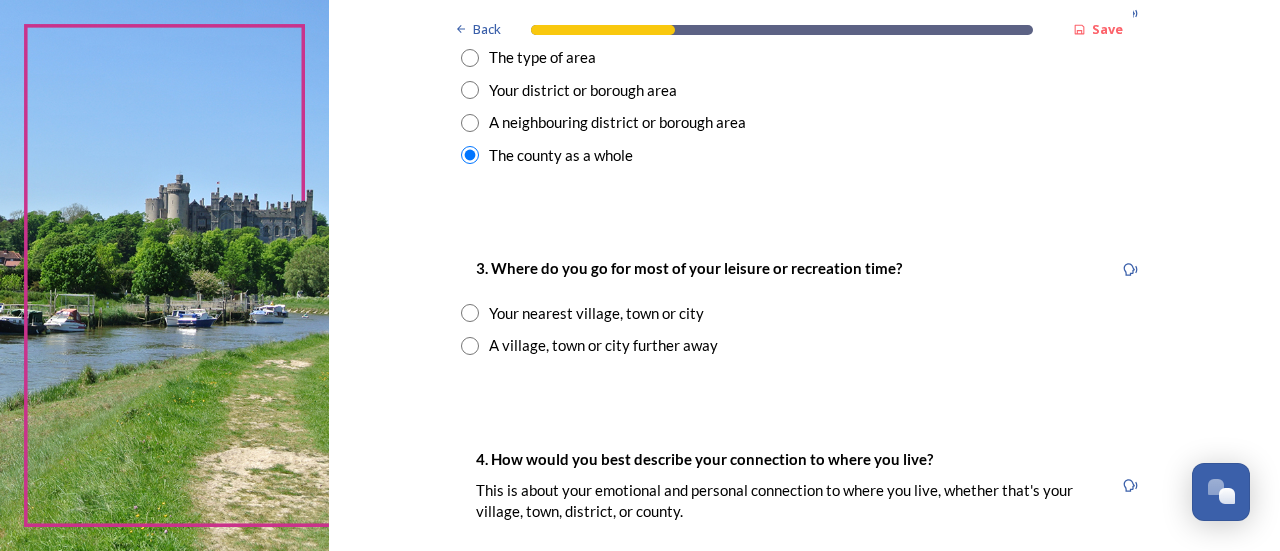 scroll, scrollTop: 920, scrollLeft: 0, axis: vertical 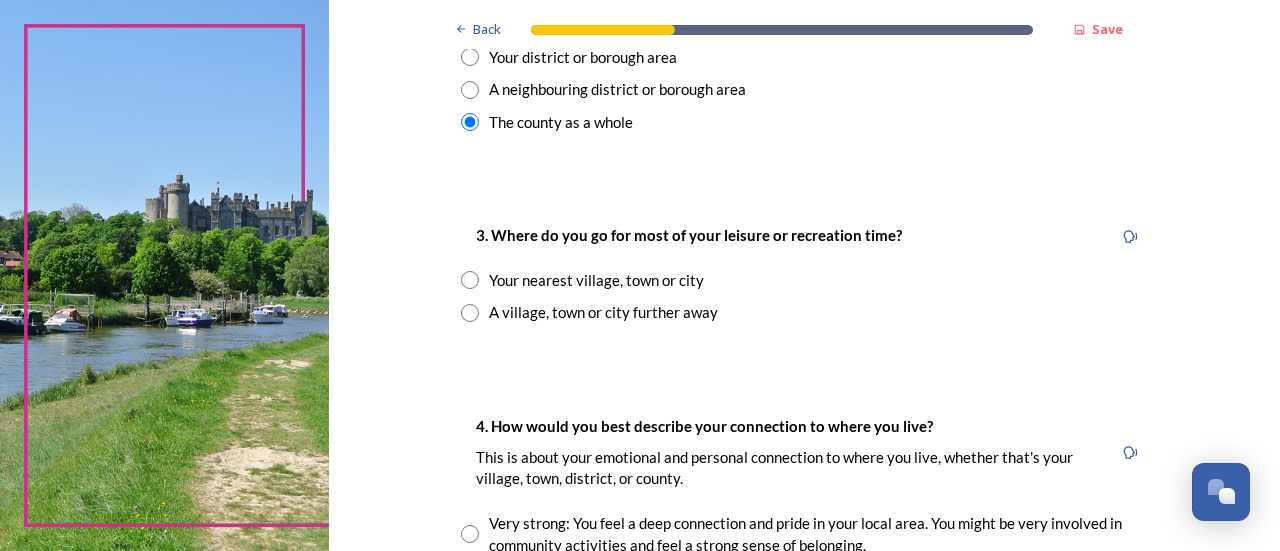 click at bounding box center [470, 280] 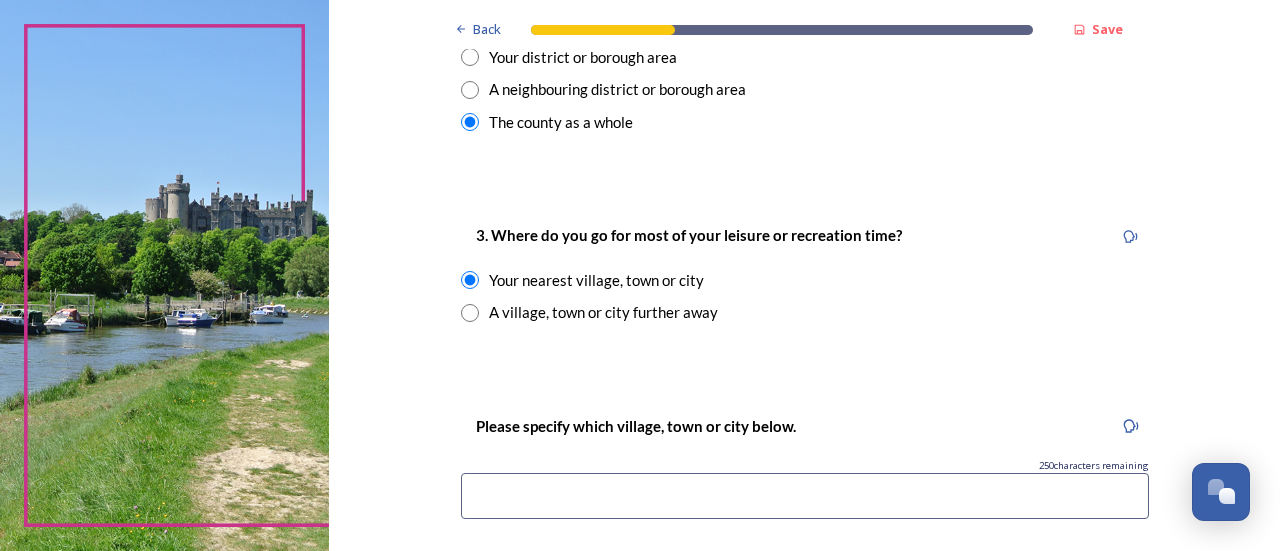 click at bounding box center (805, 496) 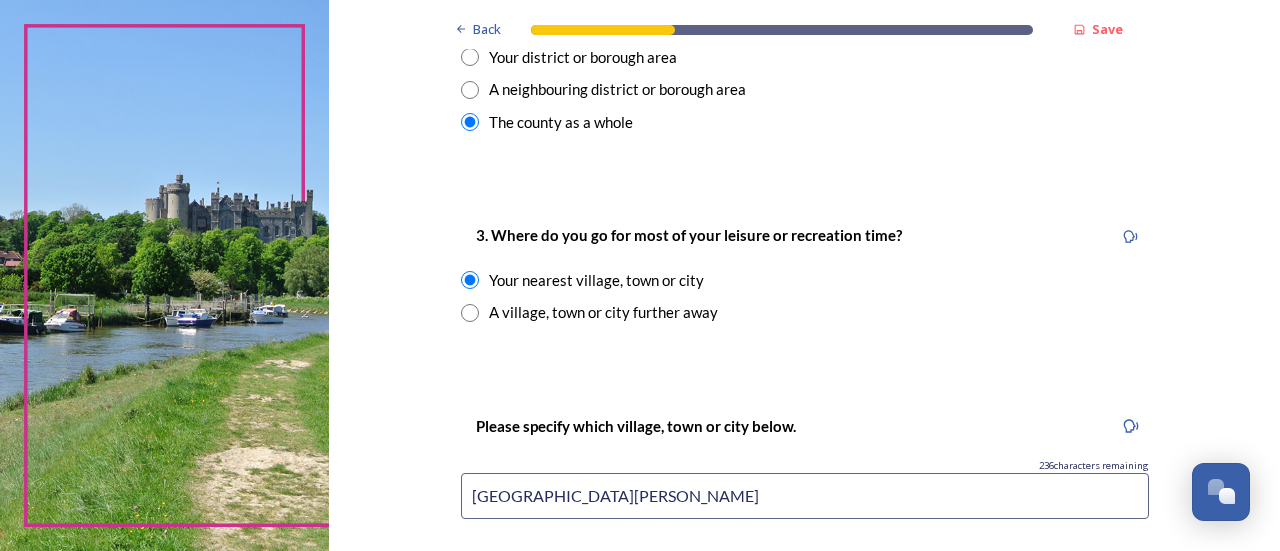type on "East Grinstead" 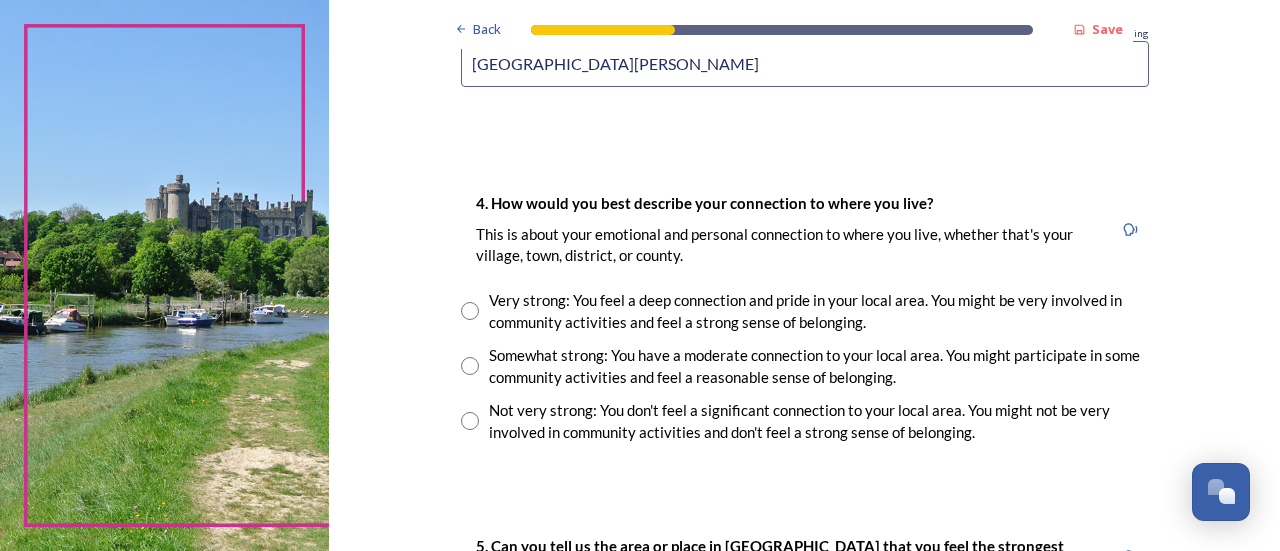 scroll, scrollTop: 1360, scrollLeft: 0, axis: vertical 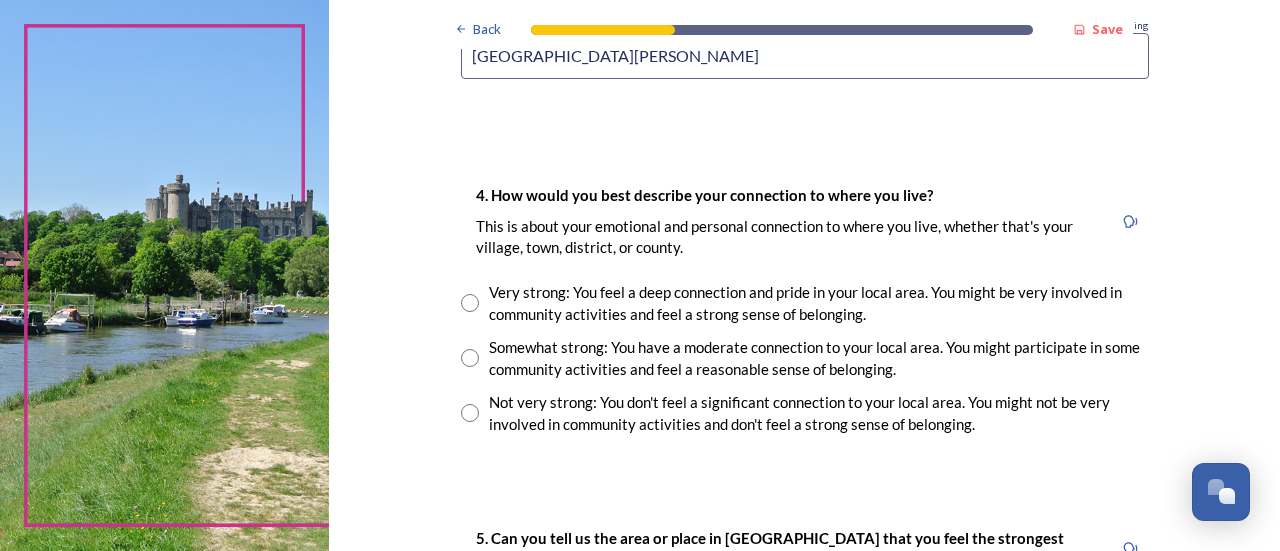 click at bounding box center (470, 358) 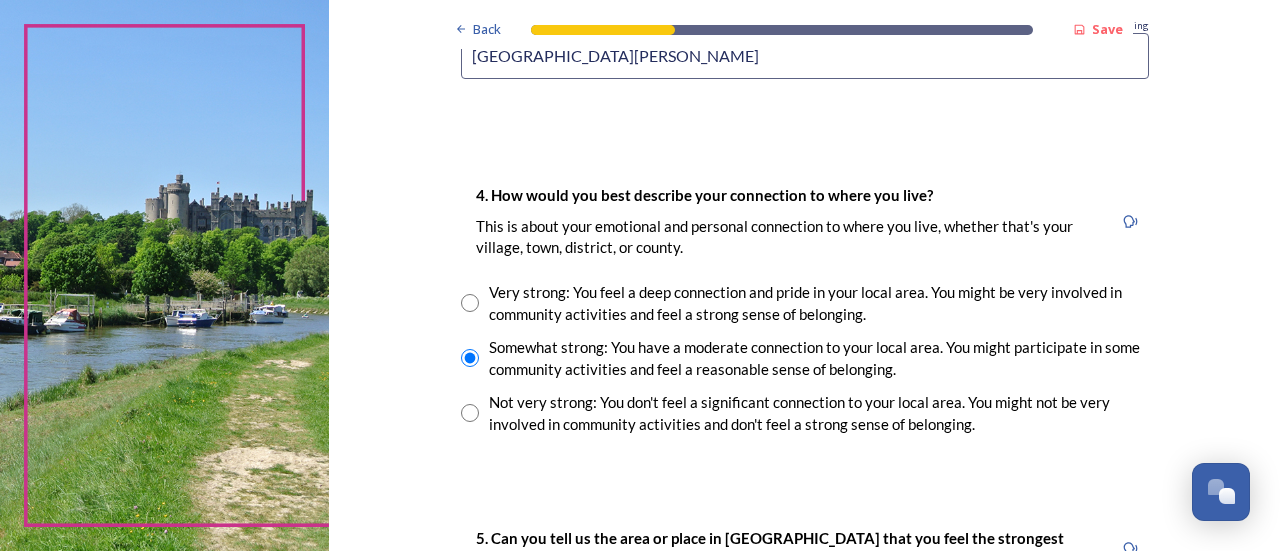 click on "Back Save You and your local area Are you responding as a.... * Resident or someone who works in West Sussex Member of staff from one of the councils within West Sussex (district, borough or county) Local organisation, charity or community group Local business Other stakeholder 1. Which district or borough council area do you live (and/or mainly work in)? We are asking this to make sure each area is represented. You can check your area by typing in your postcode on  the Government's 'find your local council' web page . * Adur District Council Arun District Council Chichester District Council Crawley Borough Council Horsham District Council Mid-Sussex District Council Worthing Borough Council 2. Which aspect of your local area do you most strongly identify with? The type of area Your district or borough area A neighbouring district or borough area The county as a whole 3. Where do you go for most of your leisure or recreation time? Your nearest village, town or city A village, town or city further away 236" at bounding box center [804, -78] 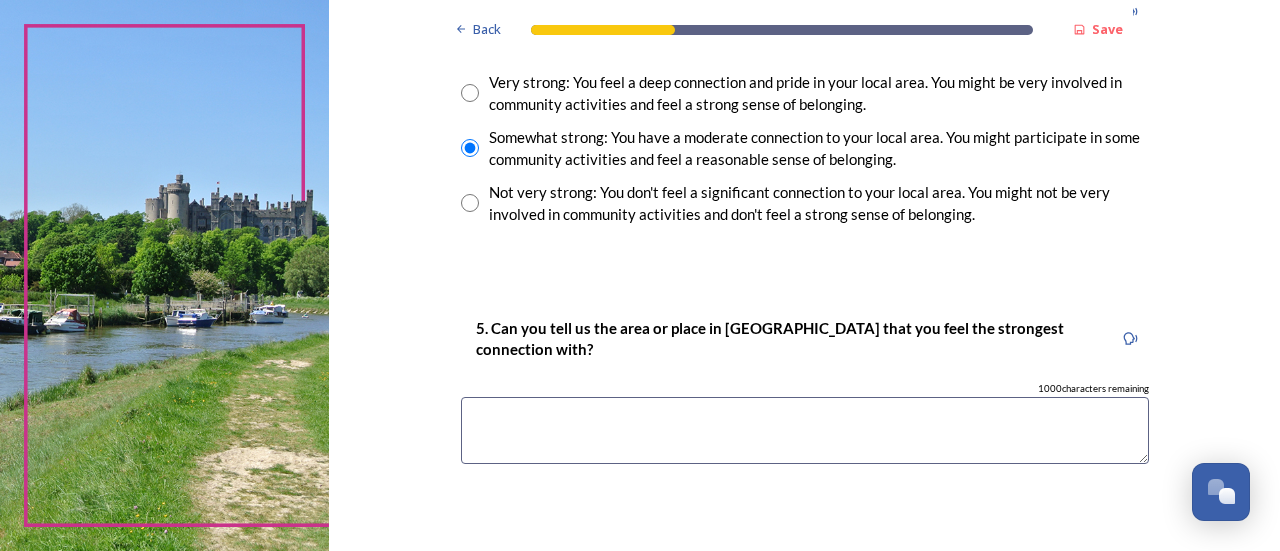 scroll, scrollTop: 1680, scrollLeft: 0, axis: vertical 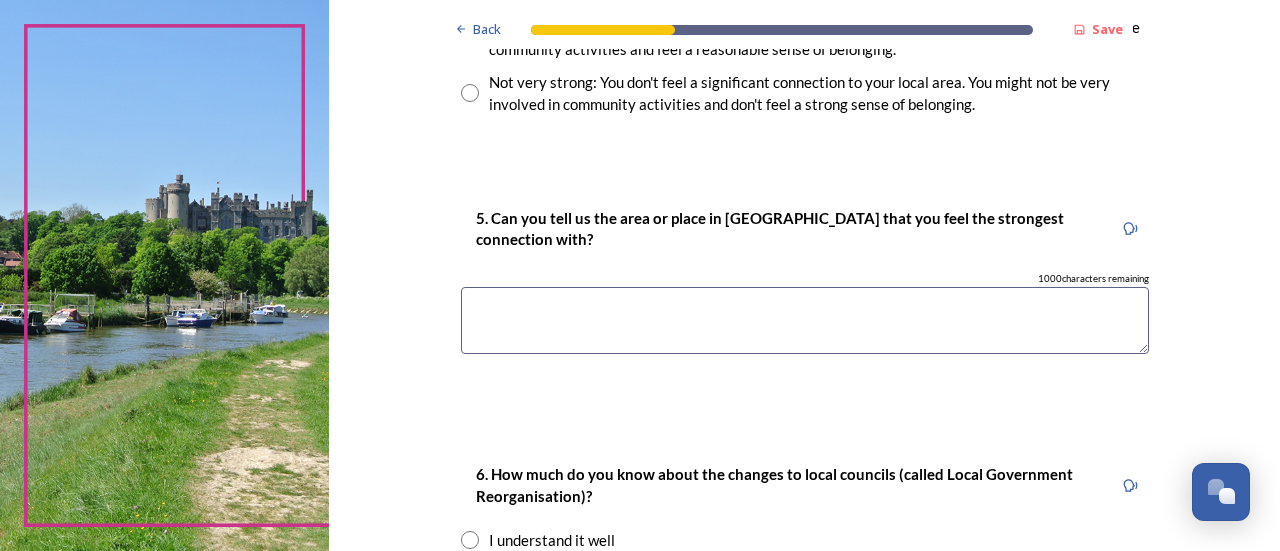 click at bounding box center (805, 320) 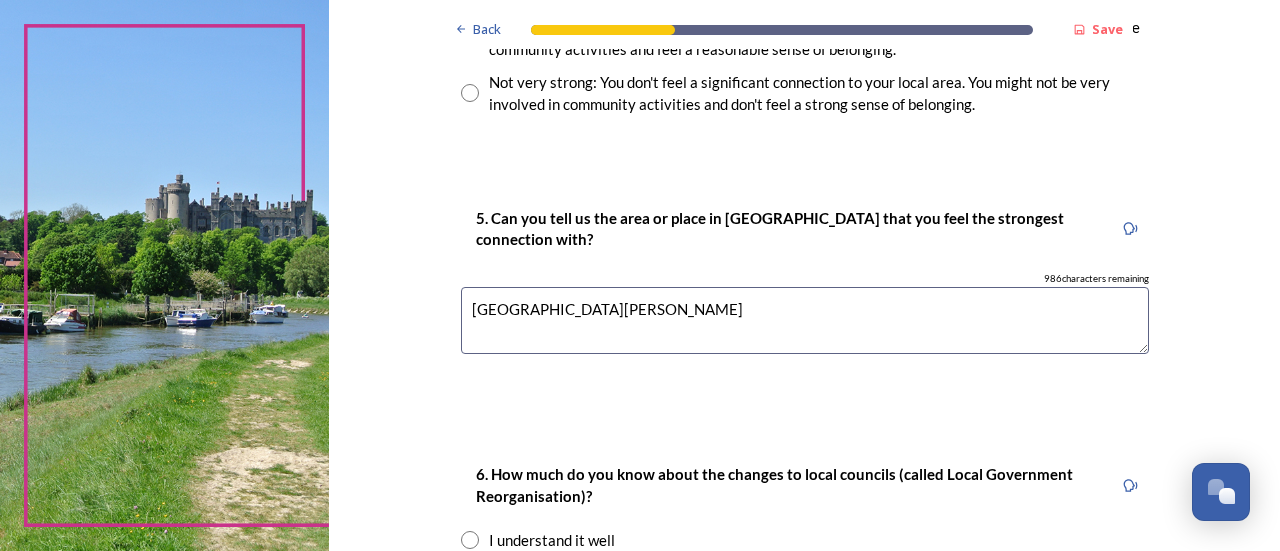 type on "East Grinstead" 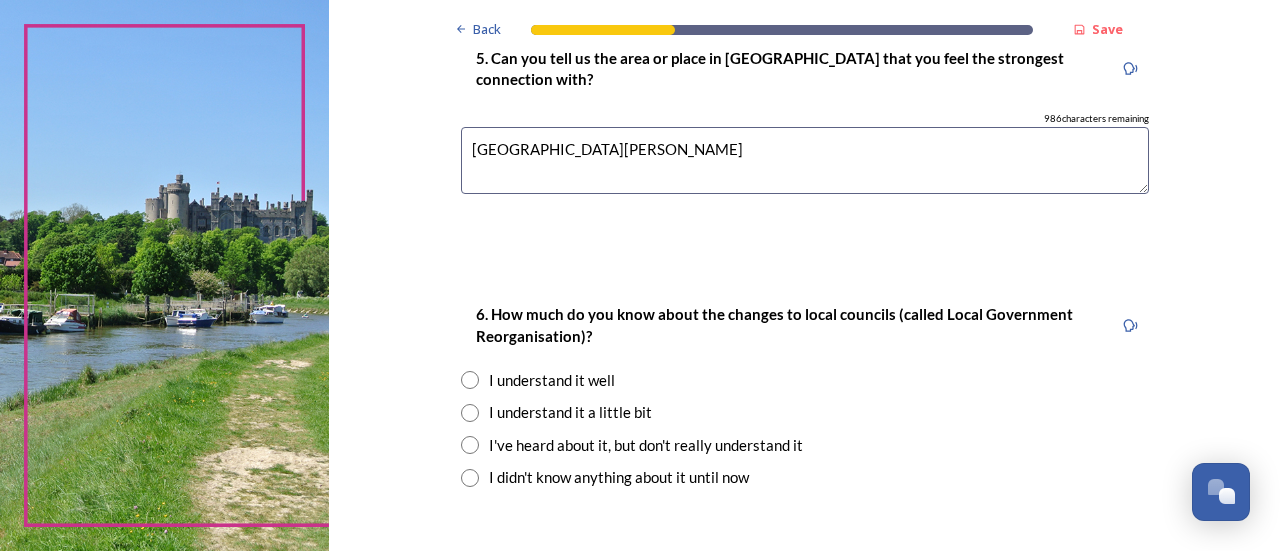 scroll, scrollTop: 1880, scrollLeft: 0, axis: vertical 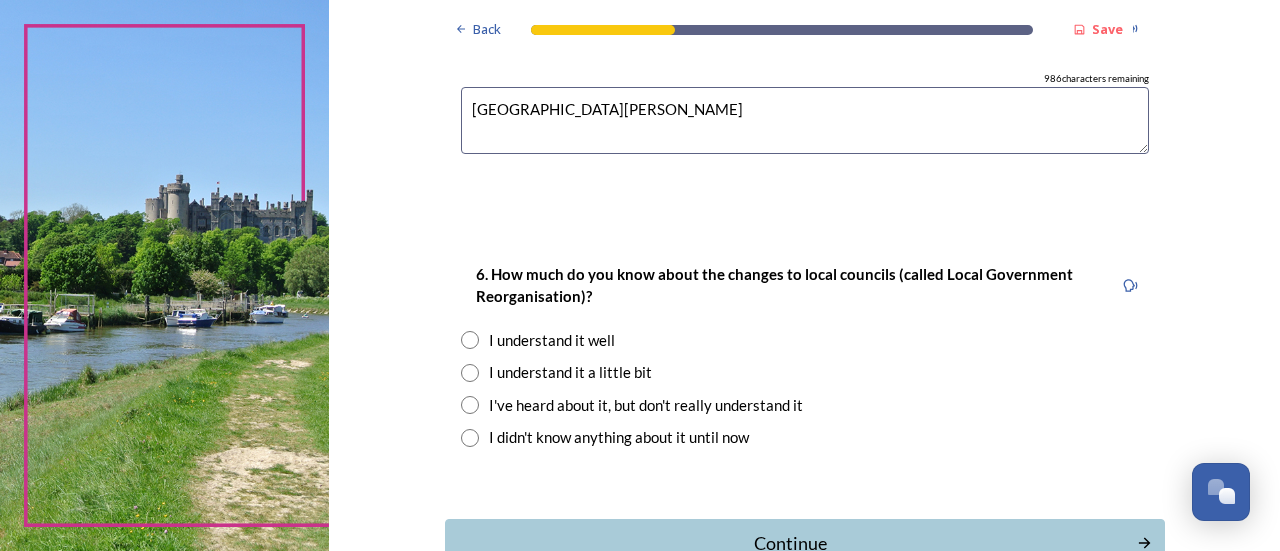 click at bounding box center (470, 373) 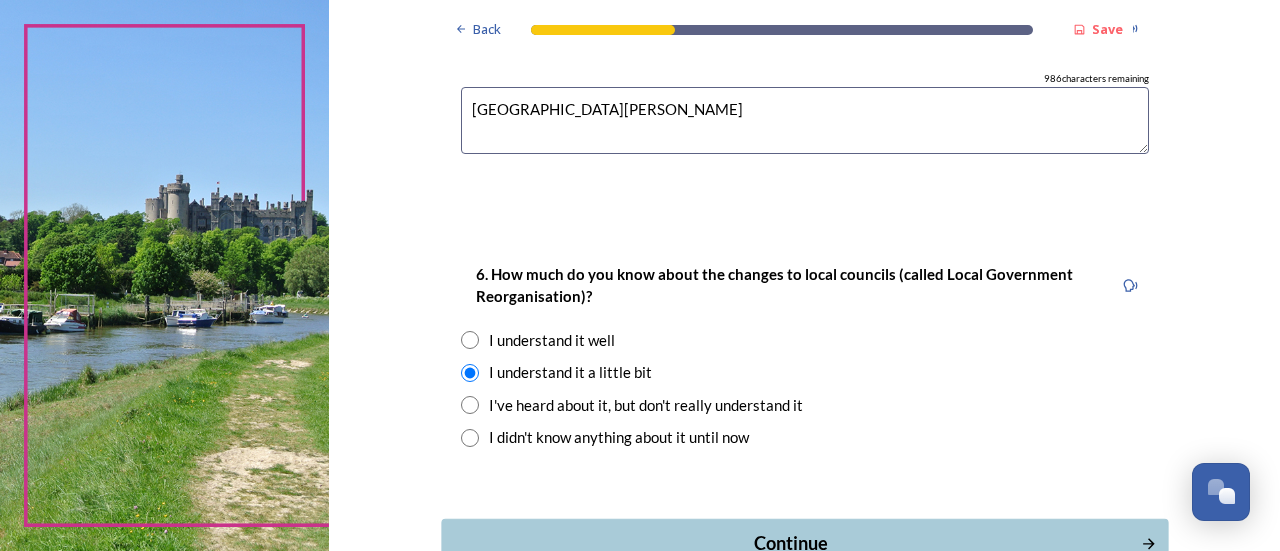 click on "Continue" at bounding box center [790, 543] 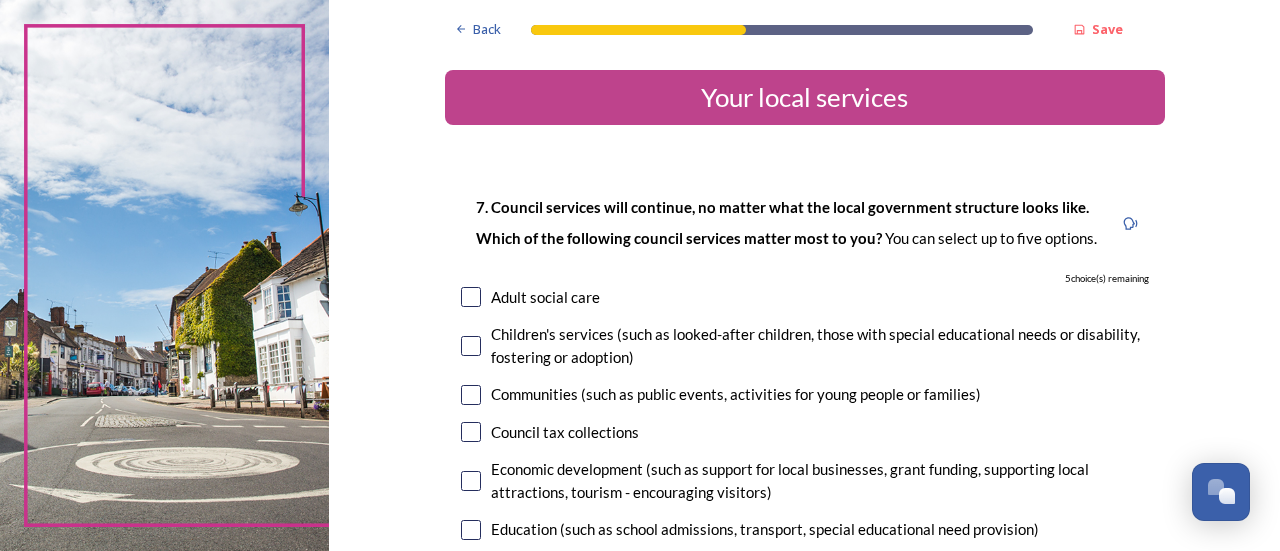 click at bounding box center [471, 395] 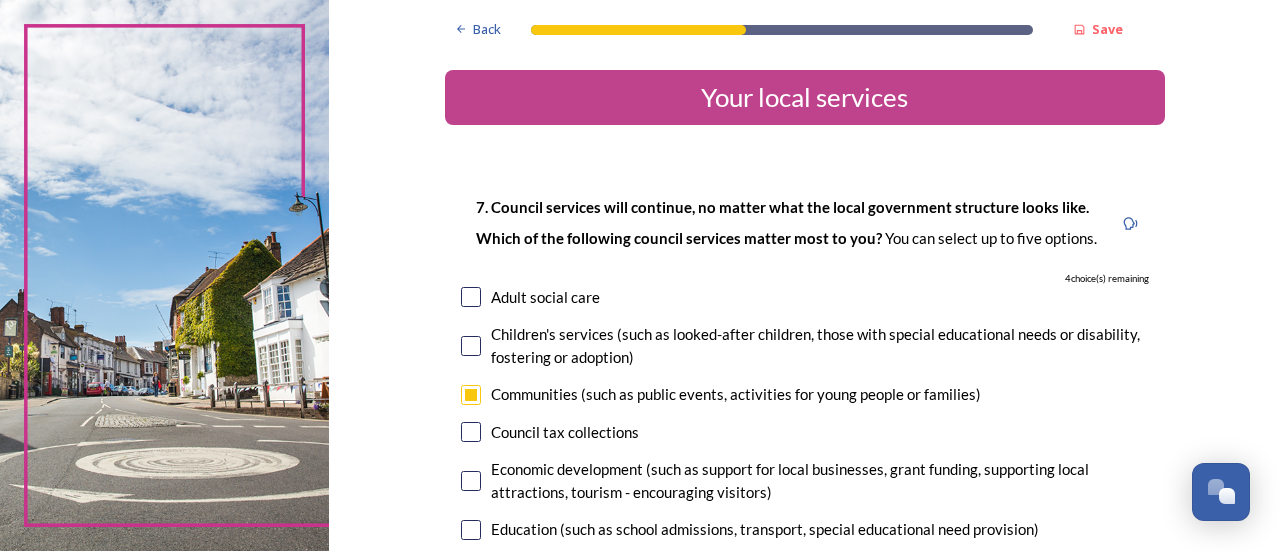 click at bounding box center [471, 481] 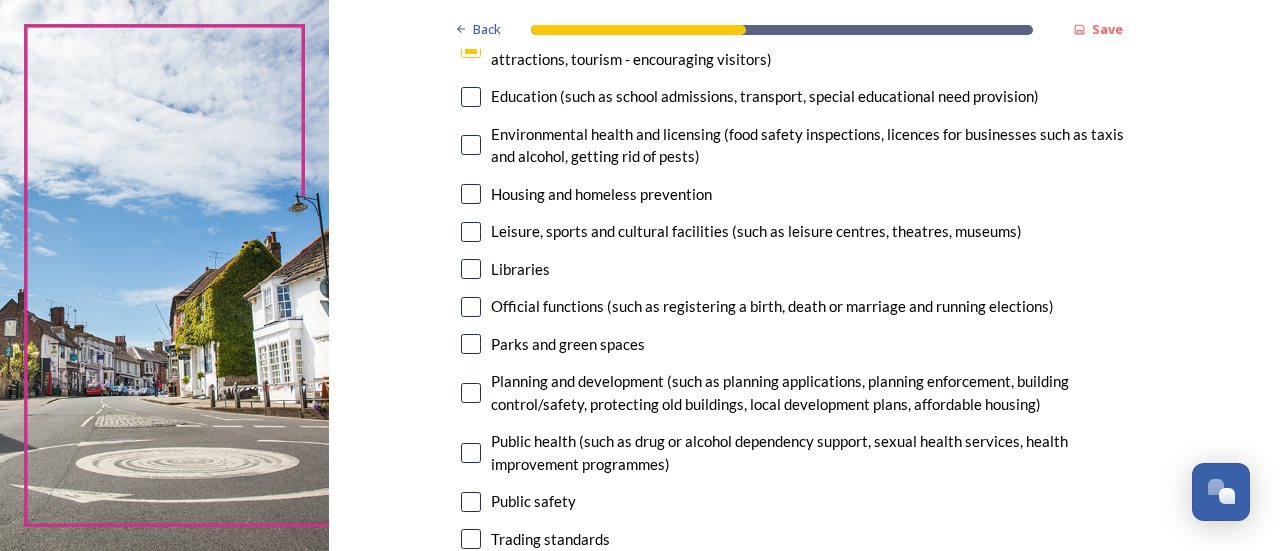 scroll, scrollTop: 443, scrollLeft: 0, axis: vertical 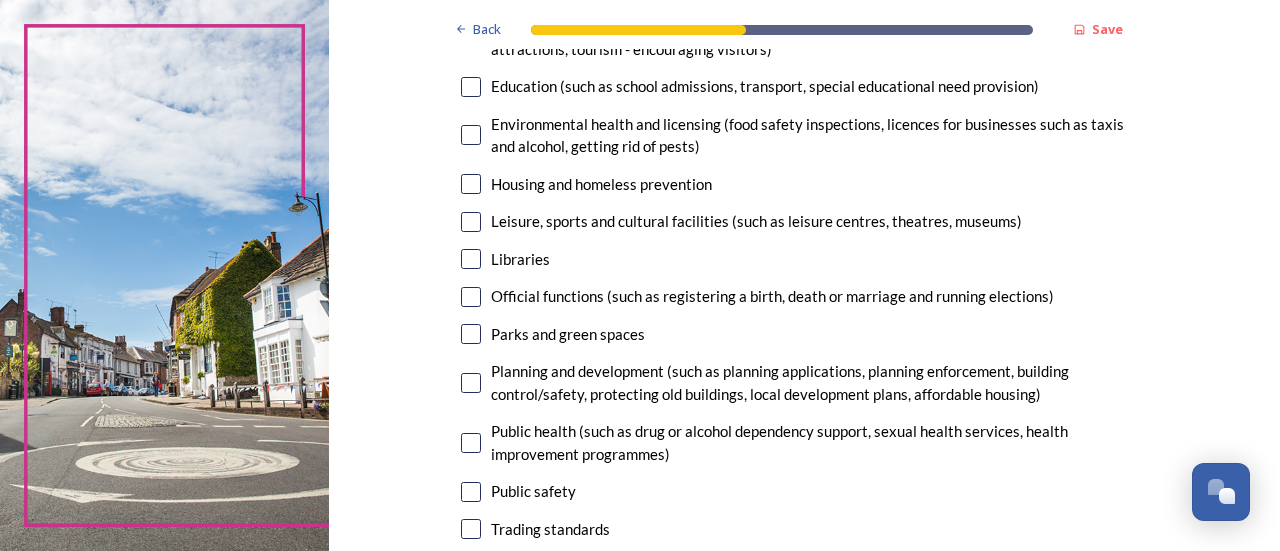 click at bounding box center (471, 334) 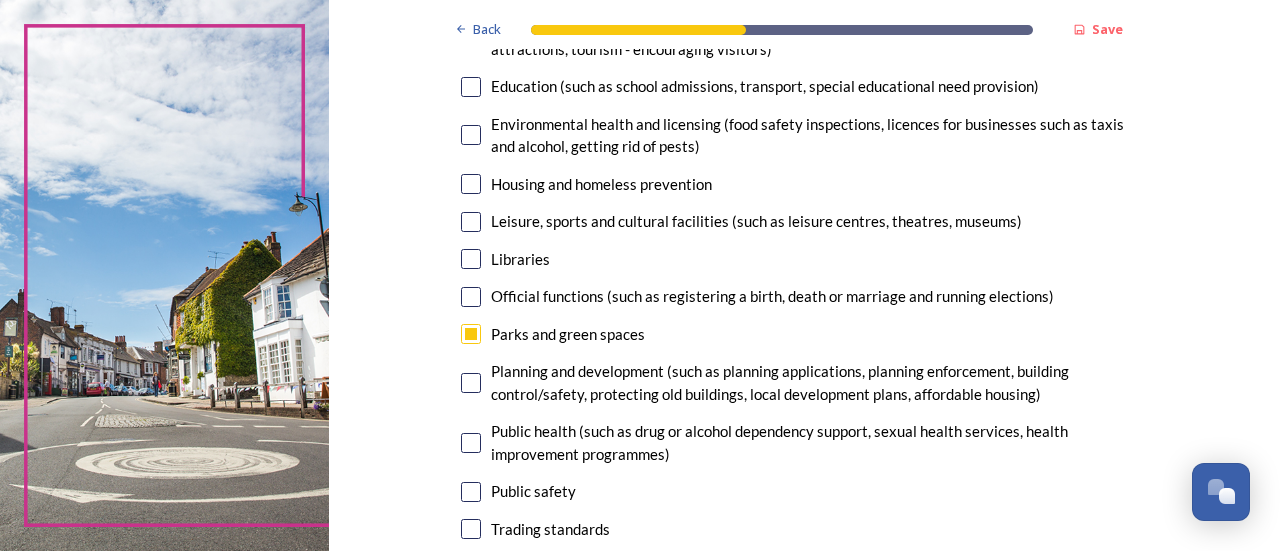 click at bounding box center (471, 222) 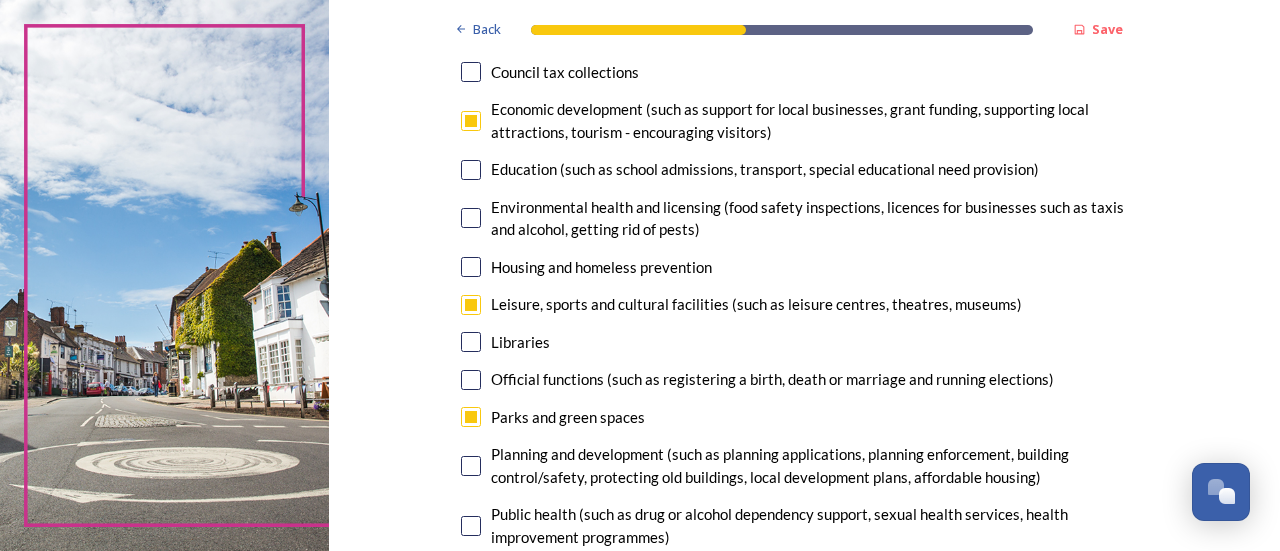 scroll, scrollTop: 396, scrollLeft: 0, axis: vertical 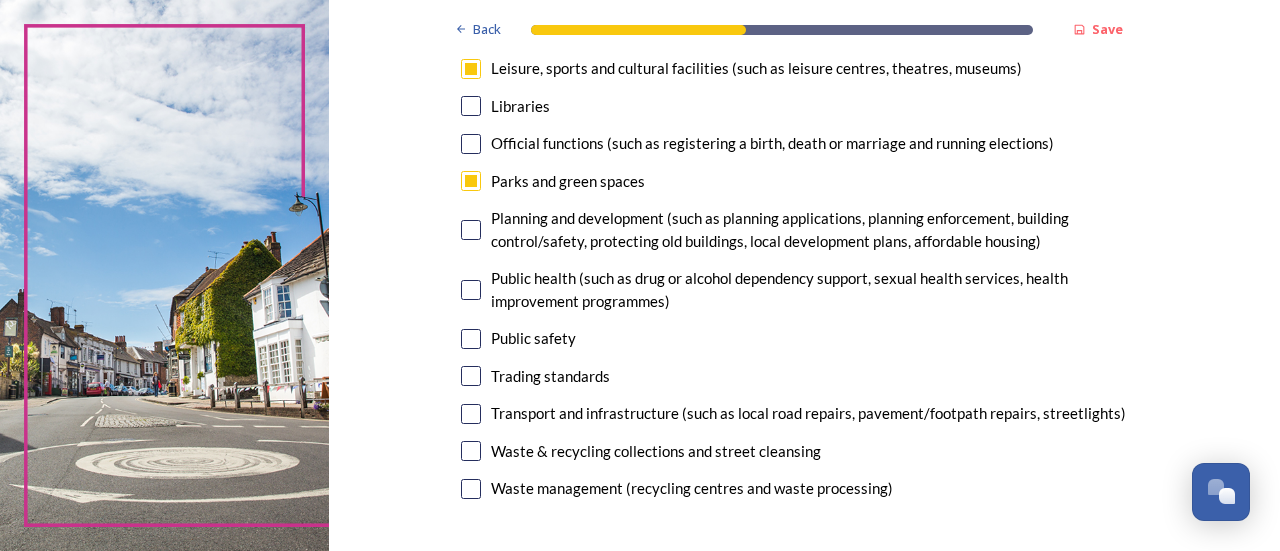 click at bounding box center (471, 414) 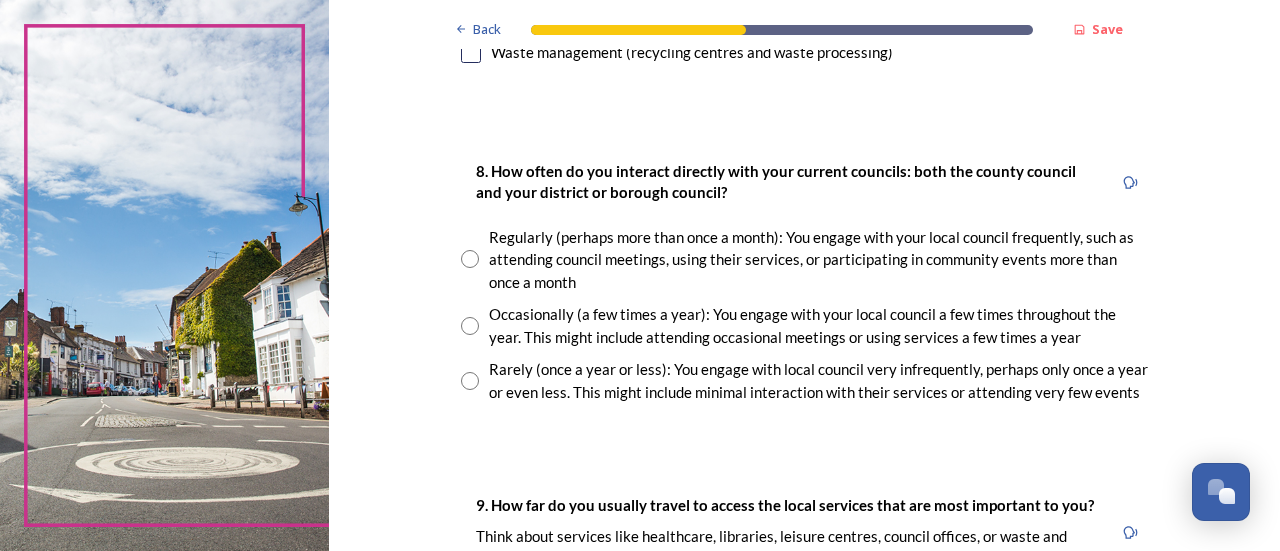 scroll, scrollTop: 1036, scrollLeft: 0, axis: vertical 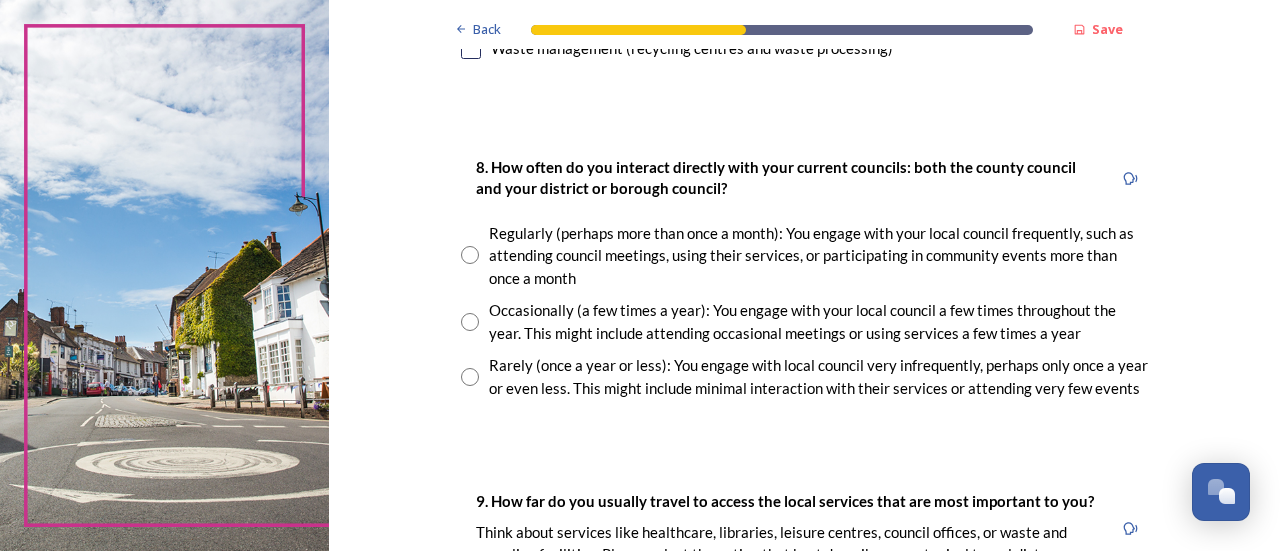 click at bounding box center (470, 322) 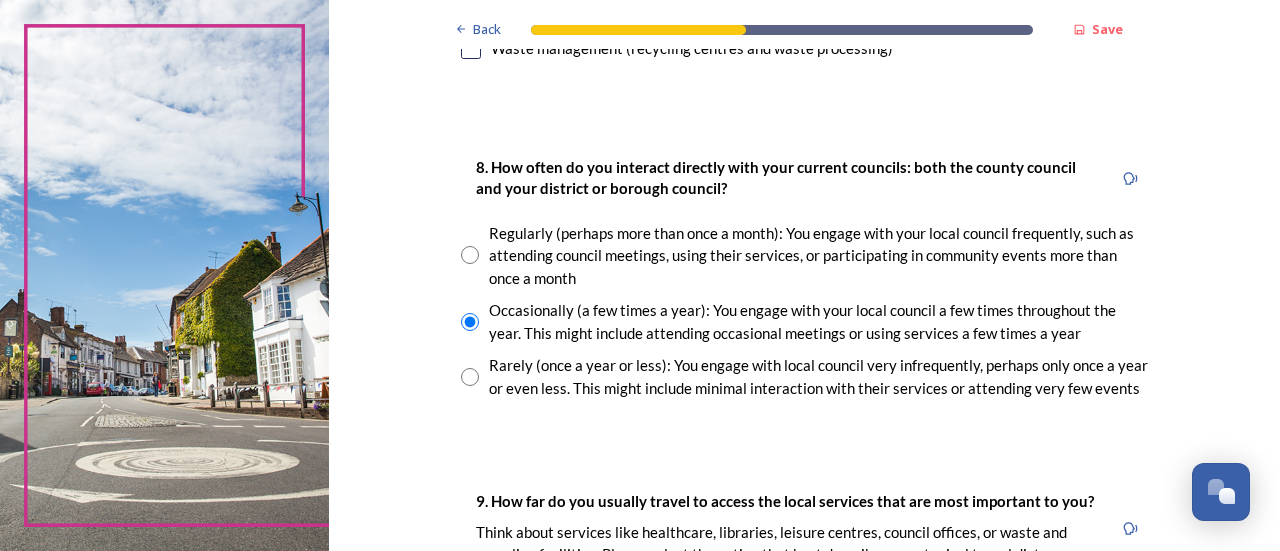 click on "Back Save Your local services 7. Council services will continue, no matter what the local government structure looks like.  ﻿﻿Which of the following council services matter most to you?  You can select up to five options. 0  choice(s) remaining Adult social care   Children's services (such as looked-after children, those with special educational needs or disability, fostering or adoption) Communities (such as public events, activities for young people or families) Council tax collections Economic development (such as support for local businesses, grant funding, supporting local attractions, tourism - encouraging visitors)  Education (such as school admissions, transport, special educational need provision)  Environmental health and licensing (food safety inspections, licences for businesses such as taxis and alcohol, getting rid of pests) Housing and homeless prevention Leisure, sports and cultural facilities (such as leisure centres, theatres, museums) Libraries Parks and green spaces Public safety" at bounding box center [804, 230] 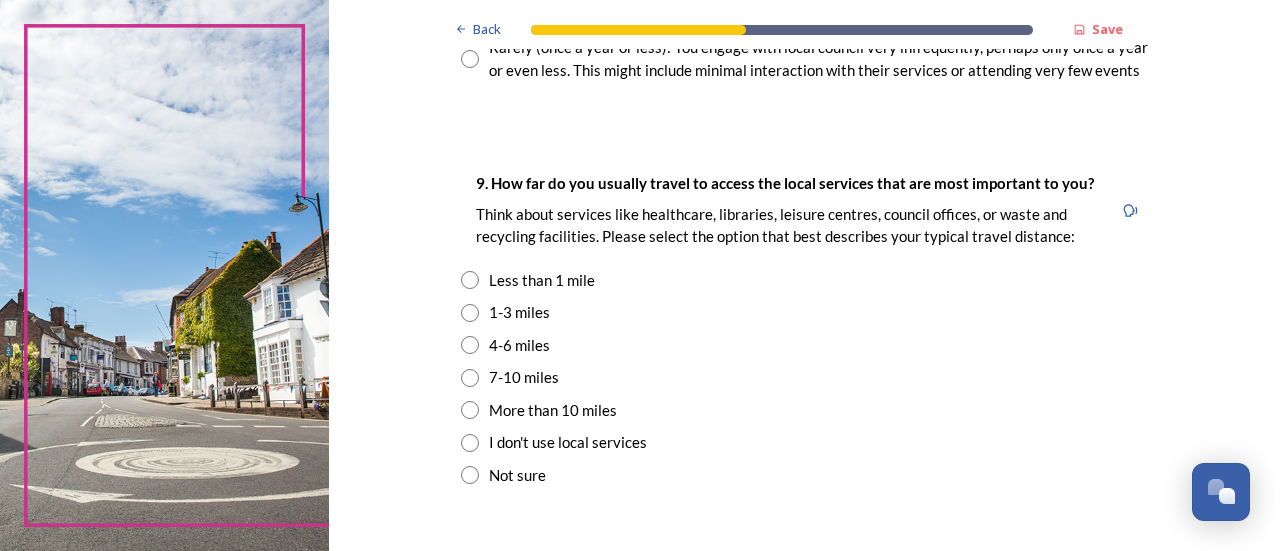 scroll, scrollTop: 1356, scrollLeft: 0, axis: vertical 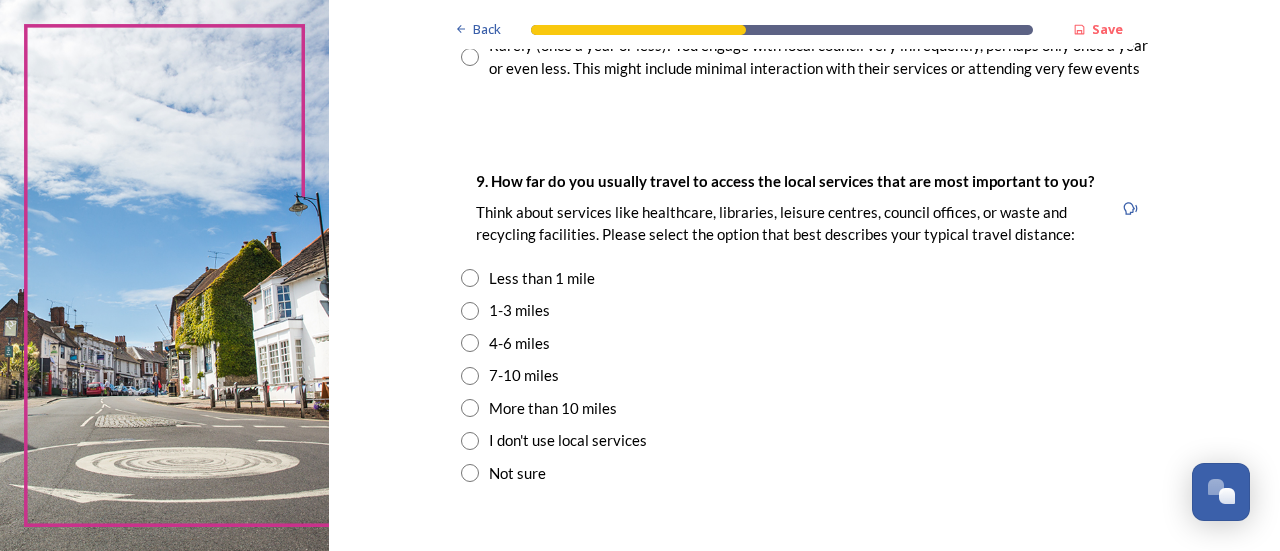 click at bounding box center [470, 278] 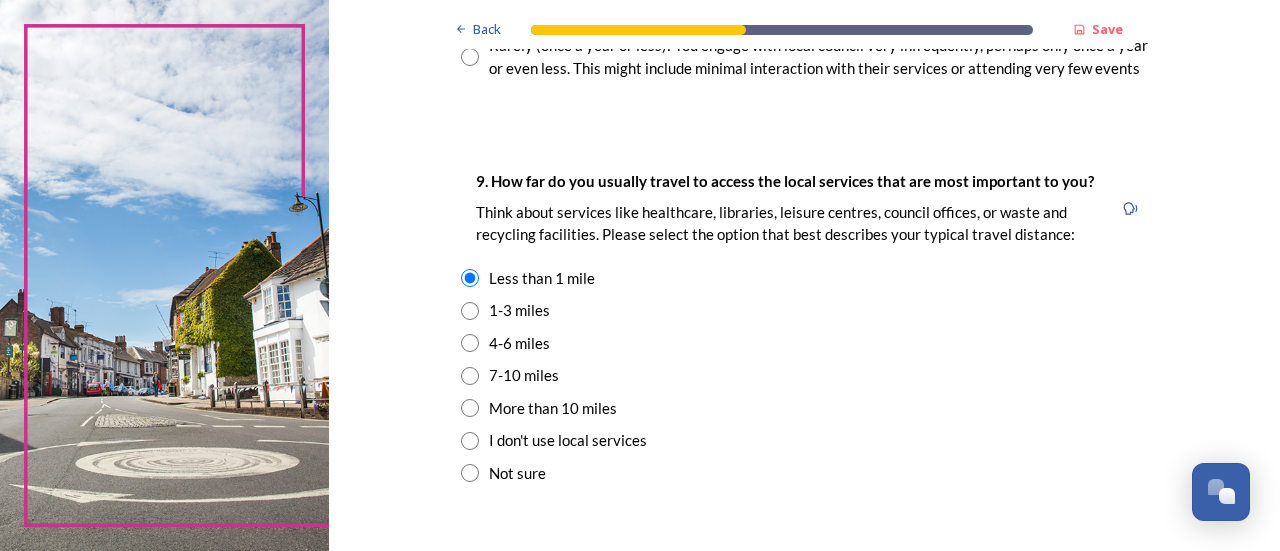 click on "Back Save Your local services 7. Council services will continue, no matter what the local government structure looks like.  ﻿﻿Which of the following council services matter most to you?  You can select up to five options. 0  choice(s) remaining Adult social care   Children's services (such as looked-after children, those with special educational needs or disability, fostering or adoption) Communities (such as public events, activities for young people or families) Council tax collections Economic development (such as support for local businesses, grant funding, supporting local attractions, tourism - encouraging visitors)  Education (such as school admissions, transport, special educational need provision)  Environmental health and licensing (food safety inspections, licences for businesses such as taxis and alcohol, getting rid of pests) Housing and homeless prevention Leisure, sports and cultural facilities (such as leisure centres, theatres, museums) Libraries Parks and green spaces Public safety" at bounding box center [804, -90] 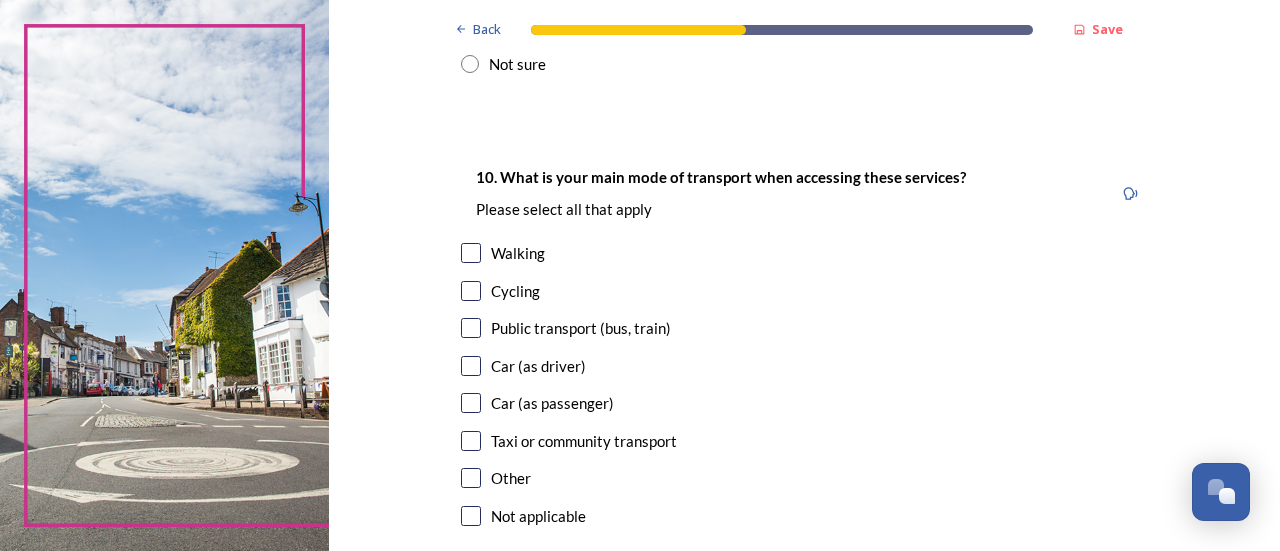 scroll, scrollTop: 1836, scrollLeft: 0, axis: vertical 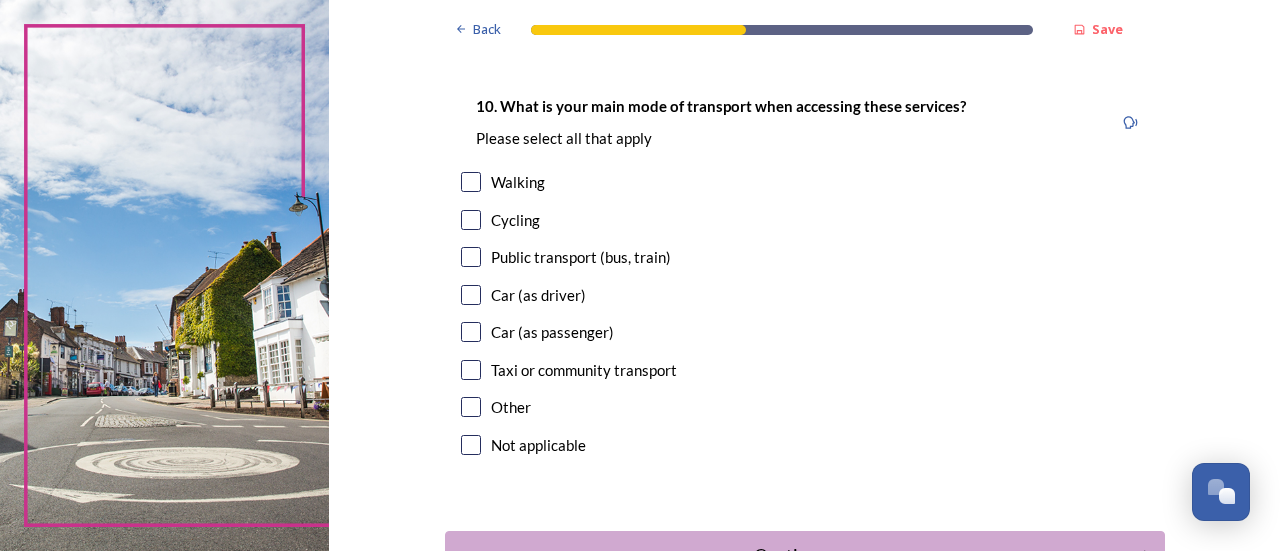 click at bounding box center (471, 182) 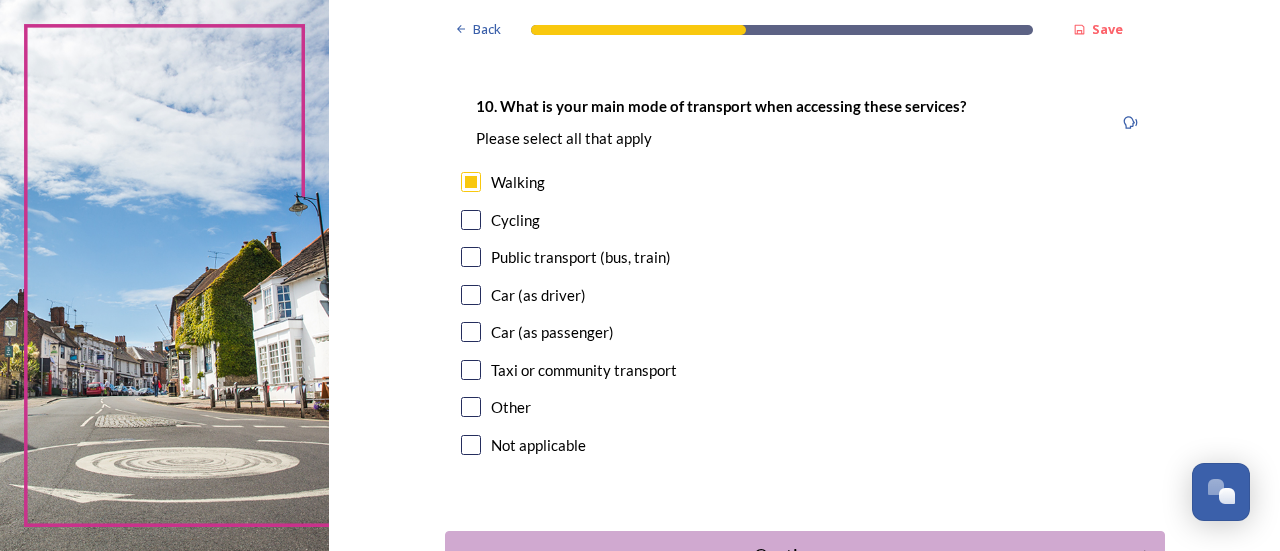 click on "Back Save Your local services 7. Council services will continue, no matter what the local government structure looks like.  ﻿﻿Which of the following council services matter most to you?  You can select up to five options. 0  choice(s) remaining Adult social care   Children's services (such as looked-after children, those with special educational needs or disability, fostering or adoption) Communities (such as public events, activities for young people or families) Council tax collections Economic development (such as support for local businesses, grant funding, supporting local attractions, tourism - encouraging visitors)  Education (such as school admissions, transport, special educational need provision)  Environmental health and licensing (food safety inspections, licences for businesses such as taxis and alcohol, getting rid of pests) Housing and homeless prevention Leisure, sports and cultural facilities (such as leisure centres, theatres, museums) Libraries Parks and green spaces Public safety" at bounding box center (804, -570) 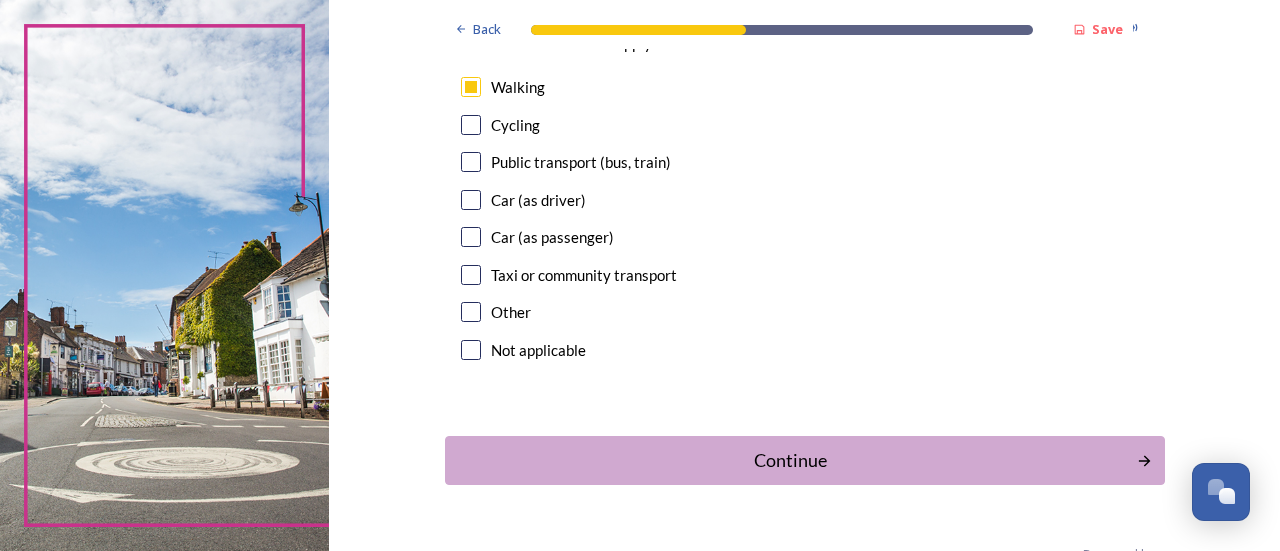 scroll, scrollTop: 1980, scrollLeft: 0, axis: vertical 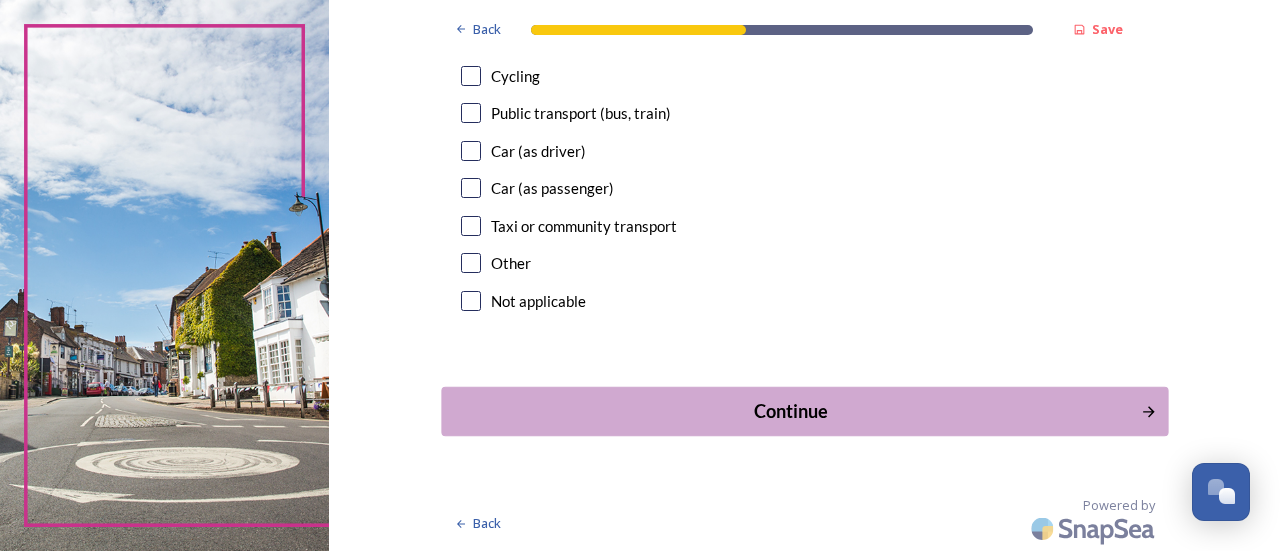 click on "Continue" at bounding box center (790, 411) 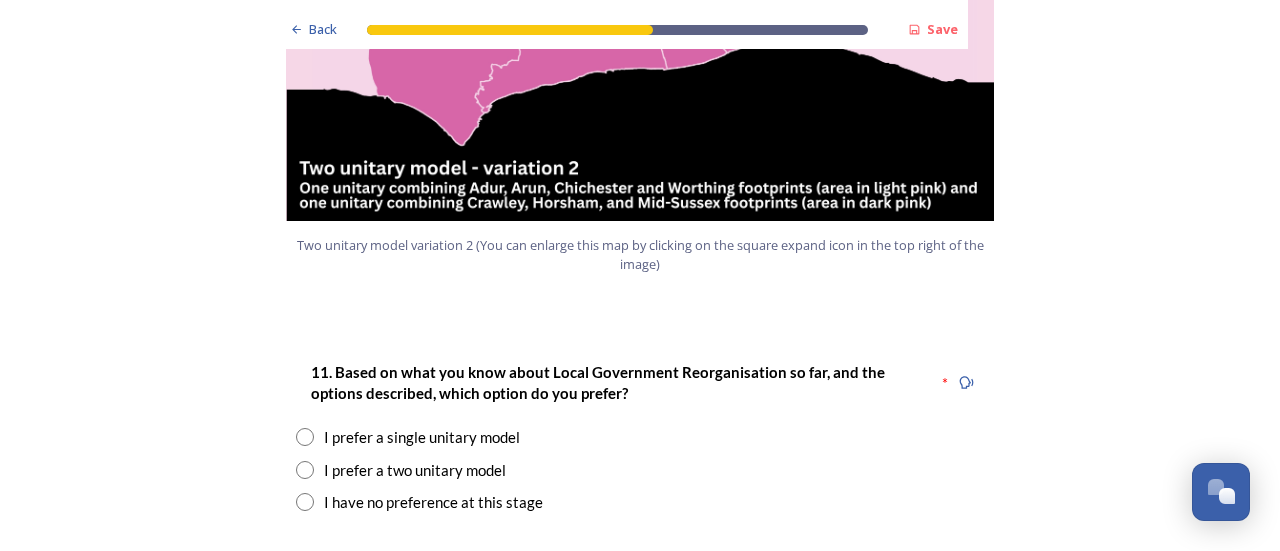 scroll, scrollTop: 2440, scrollLeft: 0, axis: vertical 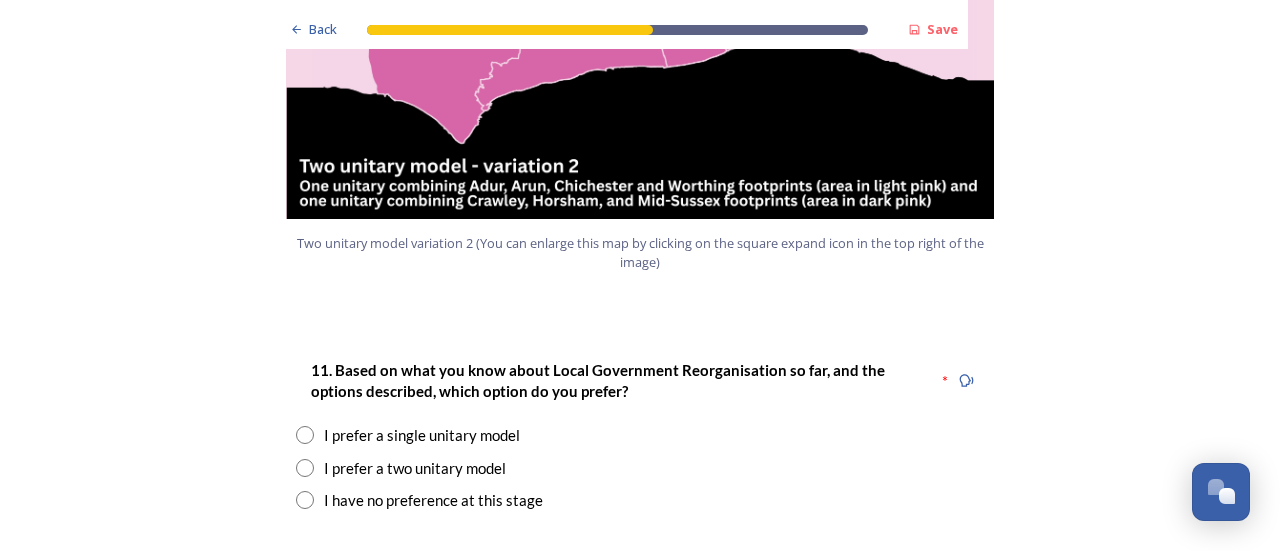 click at bounding box center (305, 468) 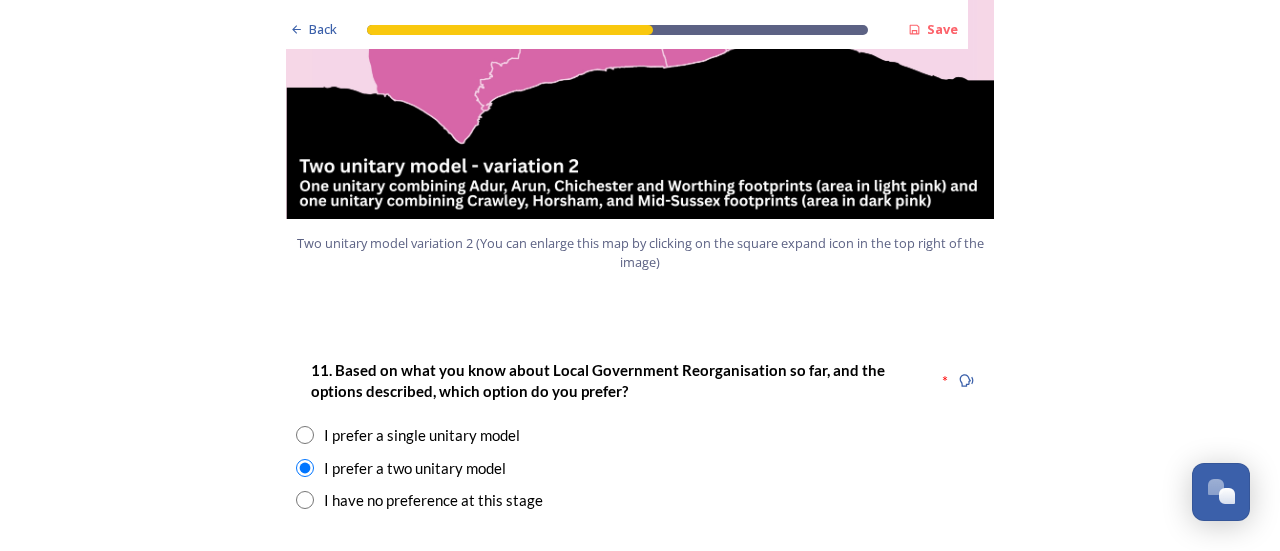 click on "Back Save Prioritising future services As explained on our  Shaping West Sussex hub , Local Government Reorganisation for West Sussex means that the county, district and borough councils will be replaced with one, or more than one, single-tier council (referred to as a unitary council) to deliver all your services.  Options currently being explored within West Sussex are detailed on our  hub , but map visuals can be found below. A single county unitary , bringing the County Council and all seven District and Borough Councils services together to form a new unitary council for West Sussex. Single unitary model (You can enlarge this map by clicking on the square expand icon in the top right of the image) Two unitary option, variation 1  -   one unitary combining Arun, Chichester and Worthing footprints and one unitary combining Adur, Crawley, Horsham, and Mid-Sussex footprints. Two unitary model variation 1 (You can enlarge this map by clicking on the square expand icon in the top right of the image) * Other 5" at bounding box center [640, 1054] 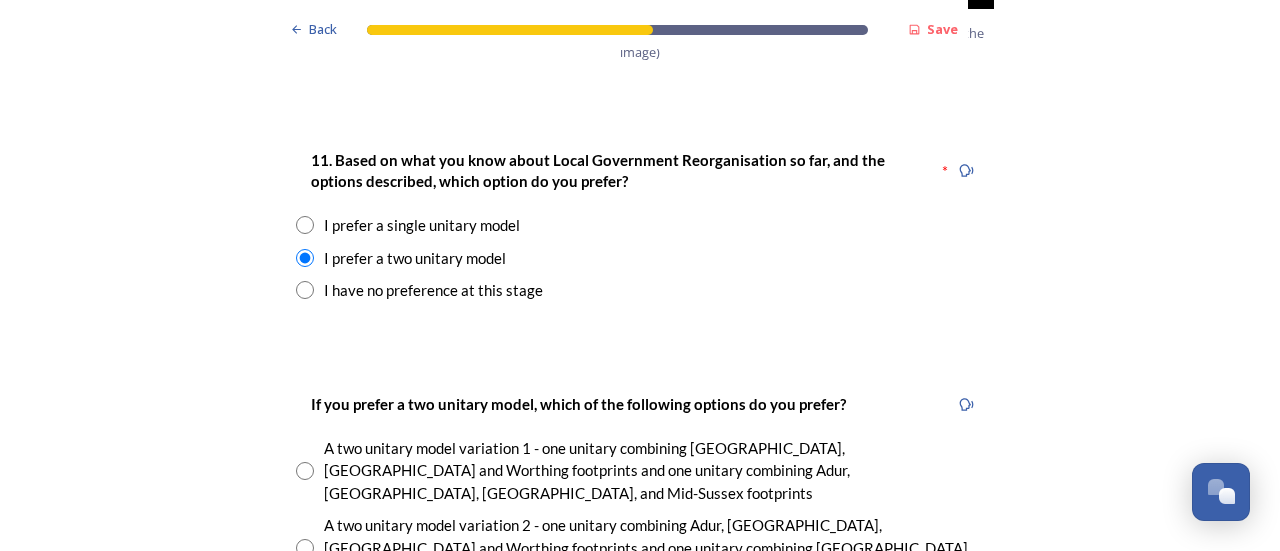 scroll, scrollTop: 2720, scrollLeft: 0, axis: vertical 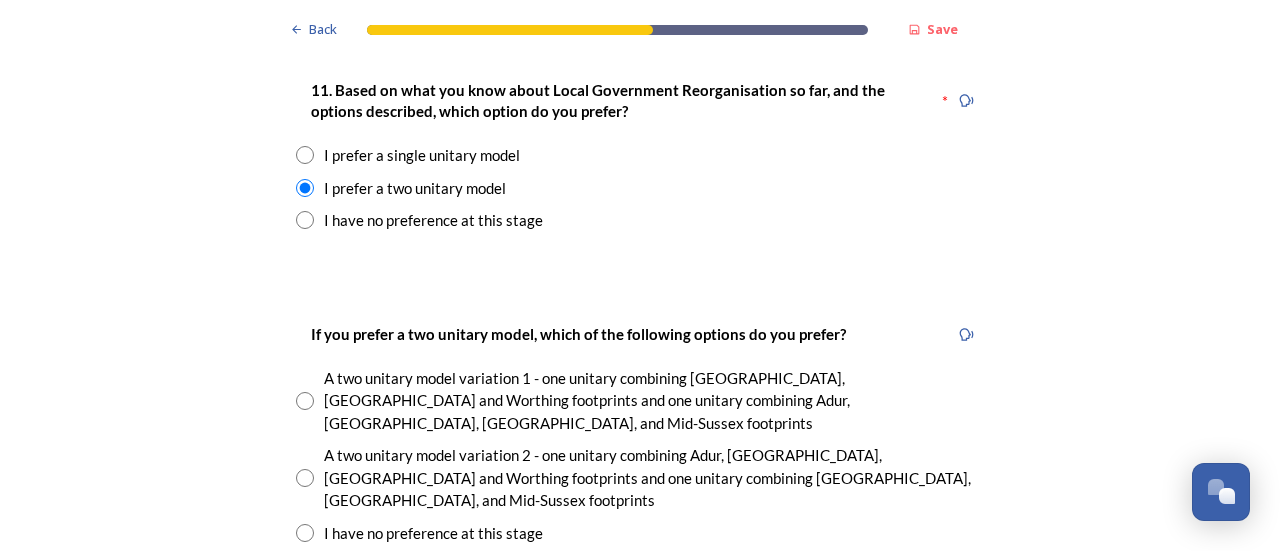 click at bounding box center [305, 478] 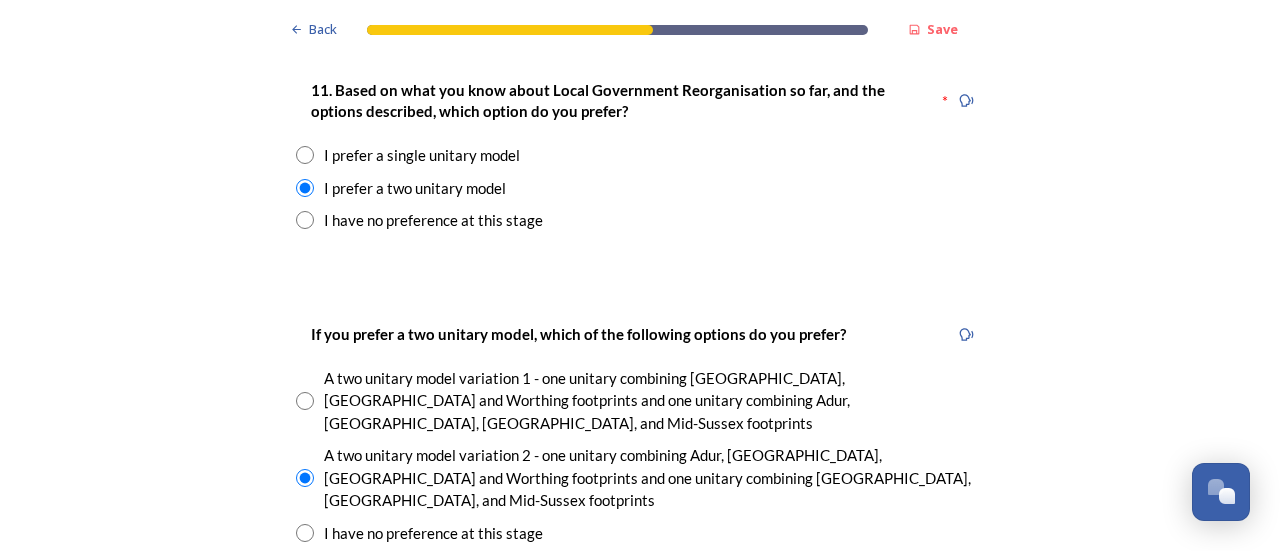 click on "Back Save Prioritising future services As explained on our  Shaping West Sussex hub , Local Government Reorganisation for West Sussex means that the county, district and borough councils will be replaced with one, or more than one, single-tier council (referred to as a unitary council) to deliver all your services.  Options currently being explored within West Sussex are detailed on our  hub , but map visuals can be found below. A single county unitary , bringing the County Council and all seven District and Borough Councils services together to form a new unitary council for West Sussex. Single unitary model (You can enlarge this map by clicking on the square expand icon in the top right of the image) Two unitary option, variation 1  -   one unitary combining Arun, Chichester and Worthing footprints and one unitary combining Adur, Crawley, Horsham, and Mid-Sussex footprints. Two unitary model variation 1 (You can enlarge this map by clicking on the square expand icon in the top right of the image) * Other 5" at bounding box center (640, 774) 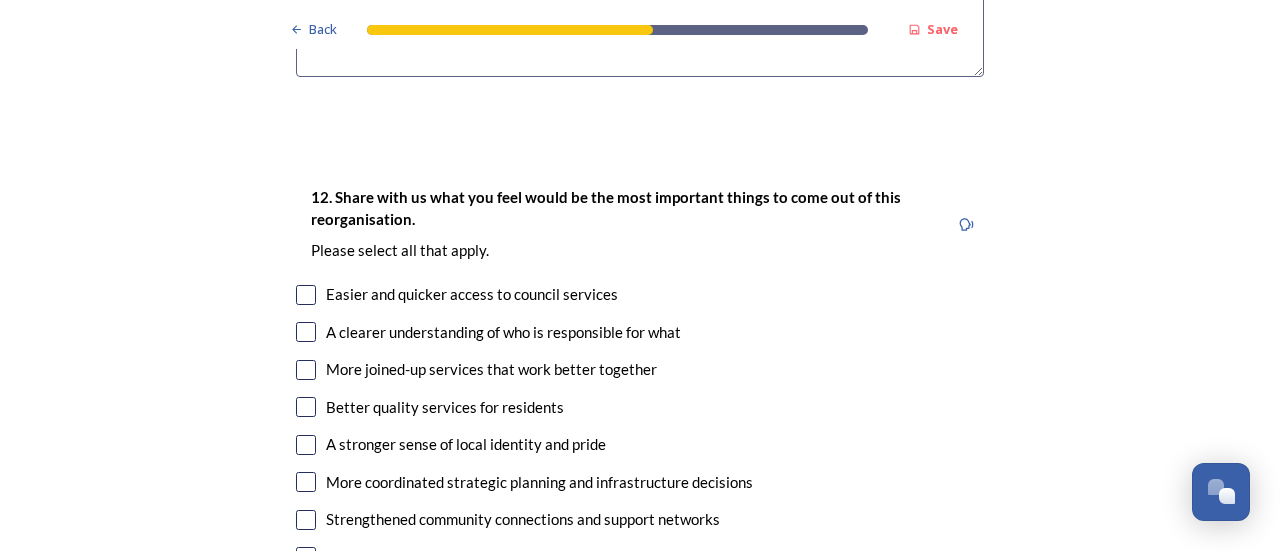 scroll, scrollTop: 3640, scrollLeft: 0, axis: vertical 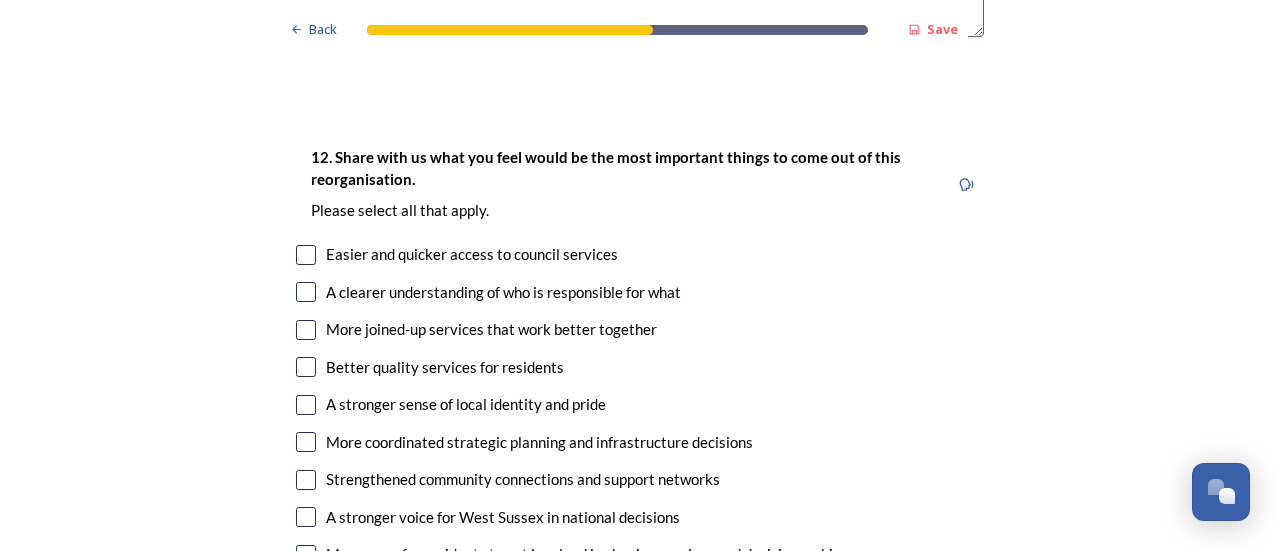 click on "More joined-up services that work better together" at bounding box center [640, 329] 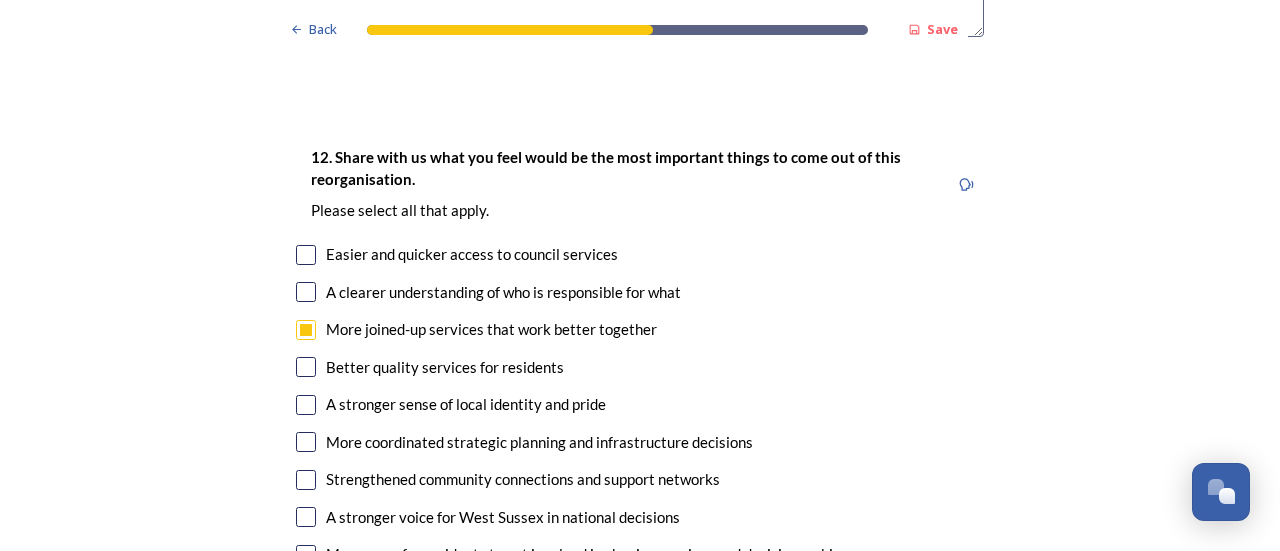 checkbox on "true" 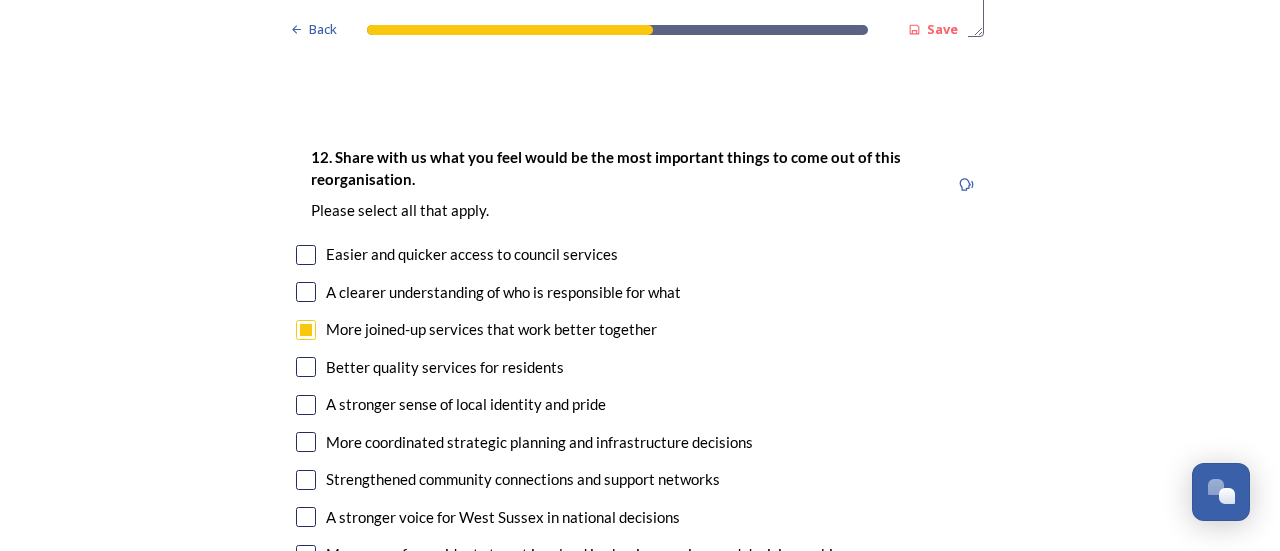 click at bounding box center (306, 292) 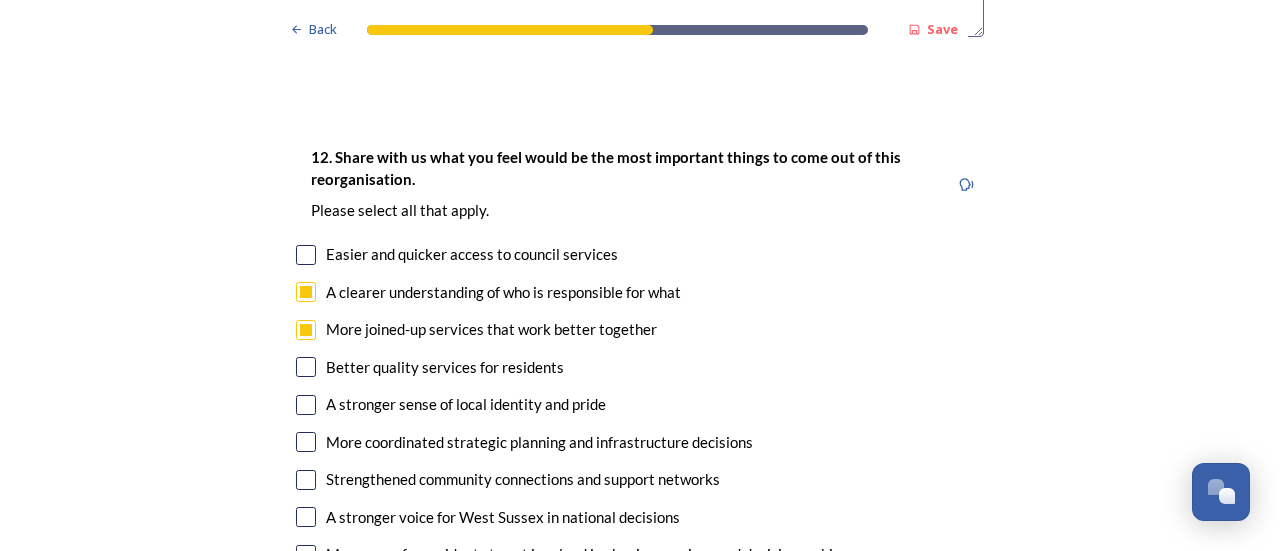 click at bounding box center (306, 255) 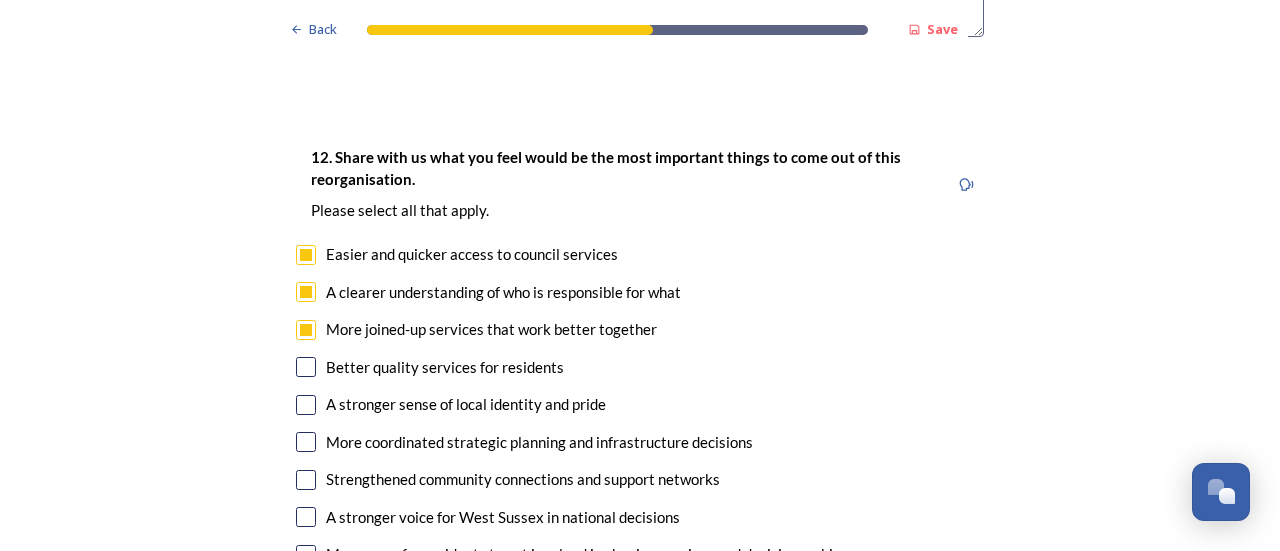 click at bounding box center [306, 592] 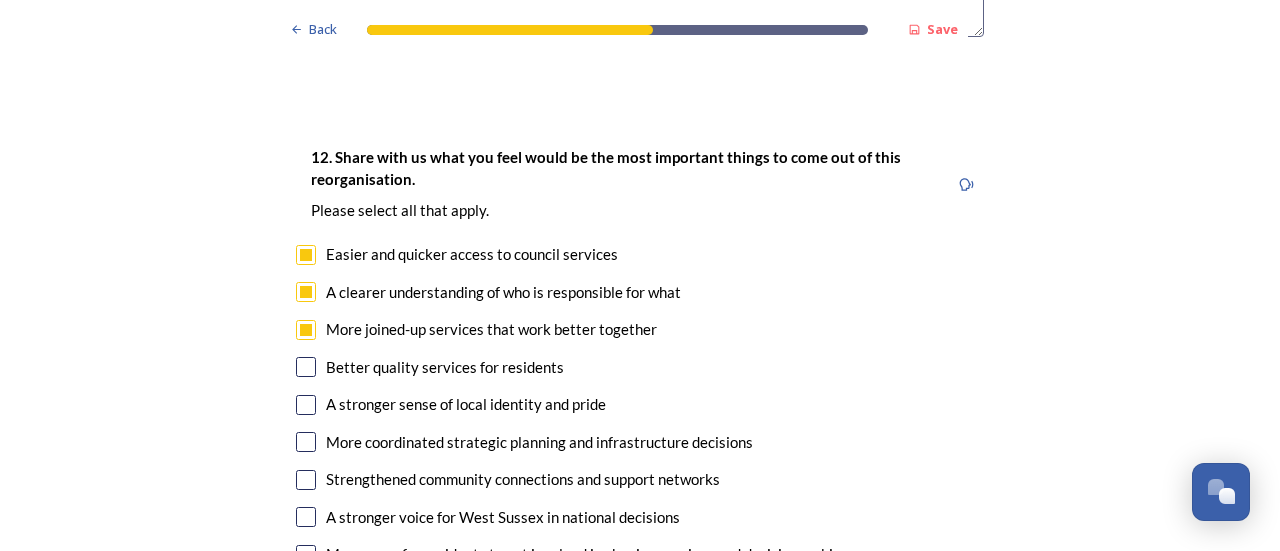 click on "Back Save Prioritising future services As explained on our  Shaping West Sussex hub , Local Government Reorganisation for West Sussex means that the county, district and borough councils will be replaced with one, or more than one, single-tier council (referred to as a unitary council) to deliver all your services.  Options currently being explored within West Sussex are detailed on our  hub , but map visuals can be found below. A single county unitary , bringing the County Council and all seven District and Borough Councils services together to form a new unitary council for West Sussex. Single unitary model (You can enlarge this map by clicking on the square expand icon in the top right of the image) Two unitary option, variation 1  -   one unitary combining Arun, Chichester and Worthing footprints and one unitary combining Adur, Crawley, Horsham, and Mid-Sussex footprints. Two unitary model variation 1 (You can enlarge this map by clicking on the square expand icon in the top right of the image) * Other 5" at bounding box center [640, -146] 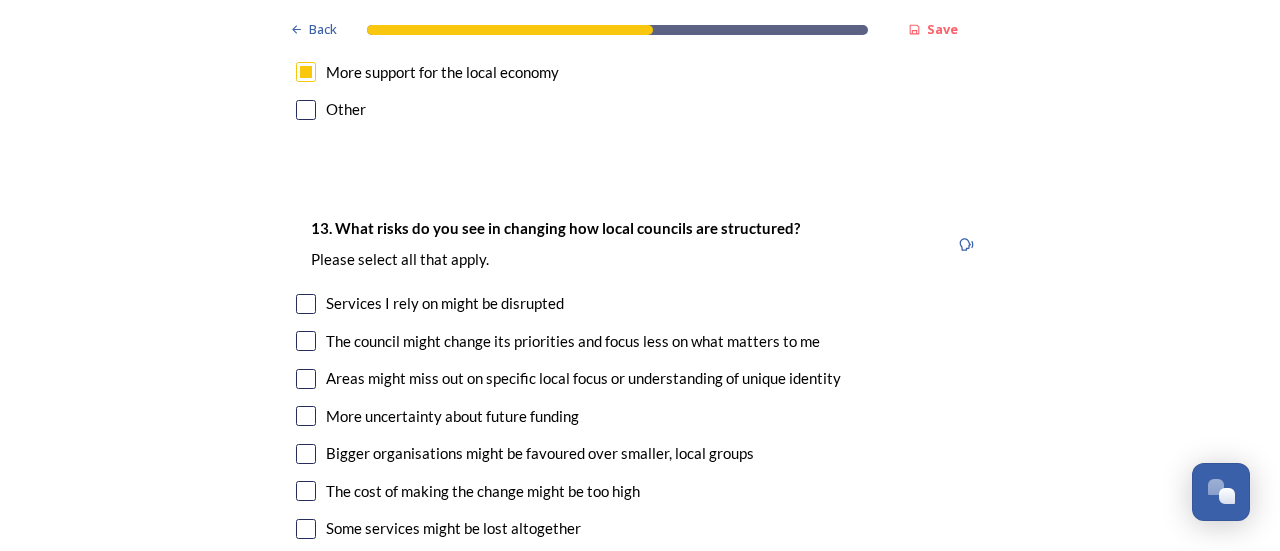 scroll, scrollTop: 4200, scrollLeft: 0, axis: vertical 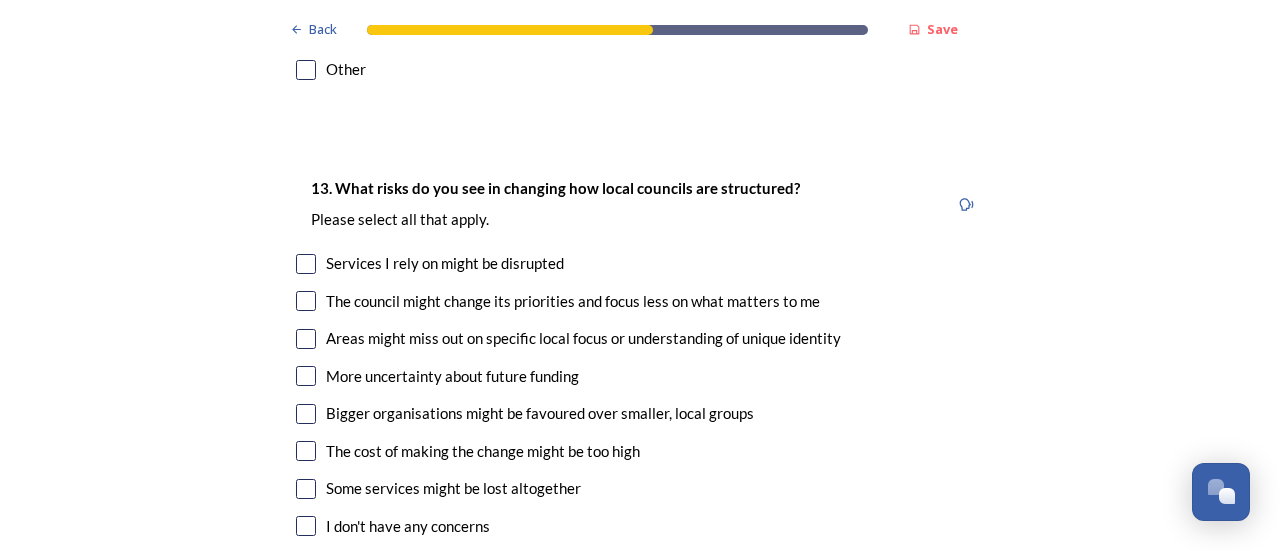 click at bounding box center (306, 301) 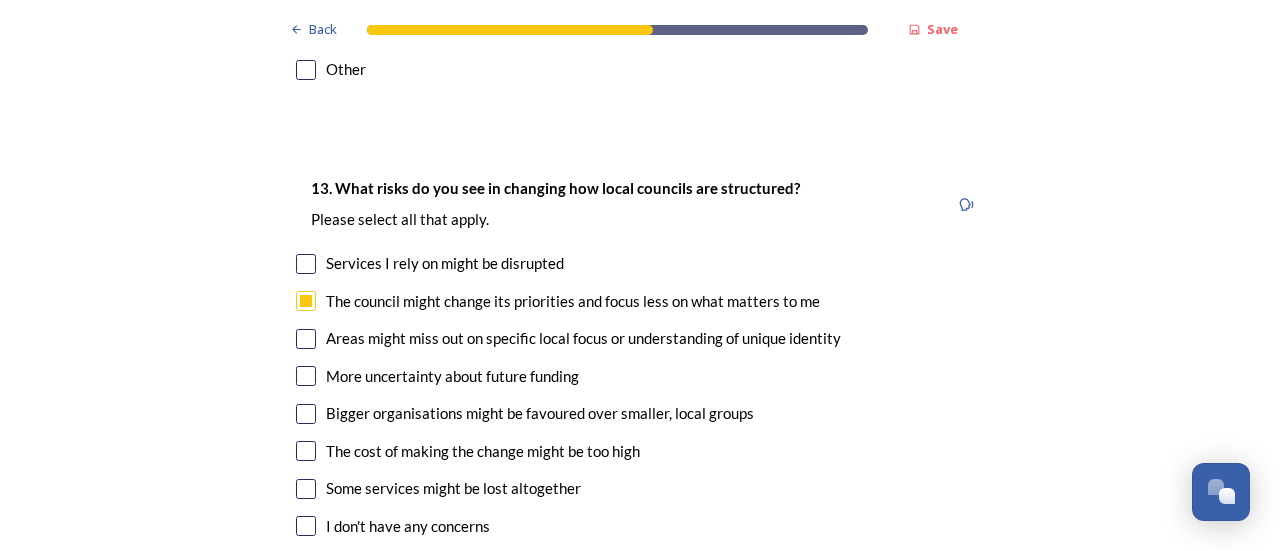 click at bounding box center (306, 339) 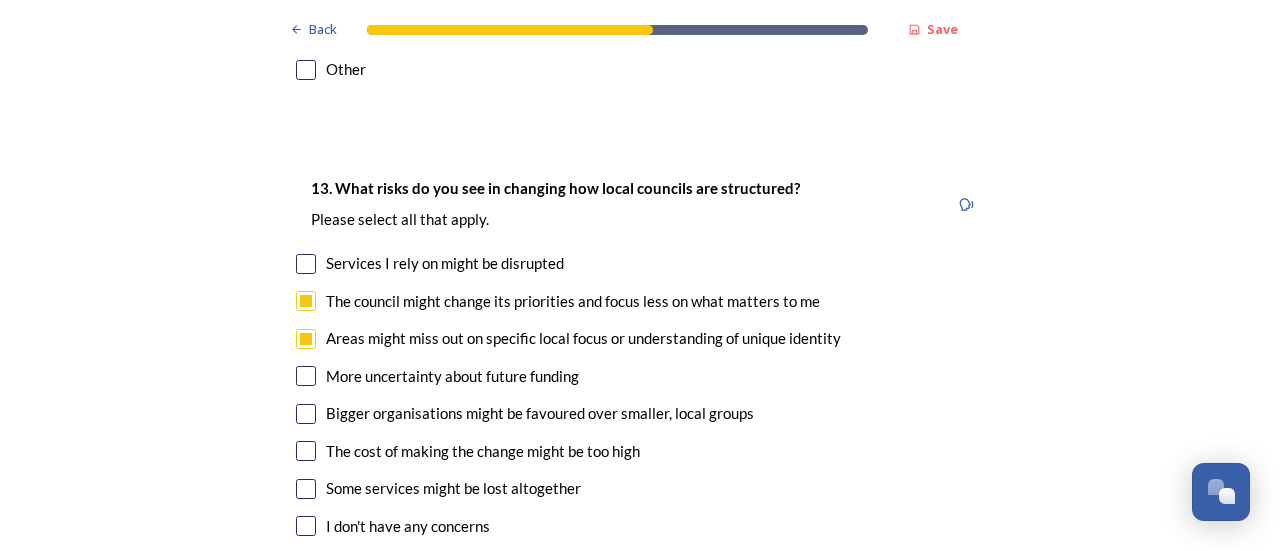 click at bounding box center [306, 489] 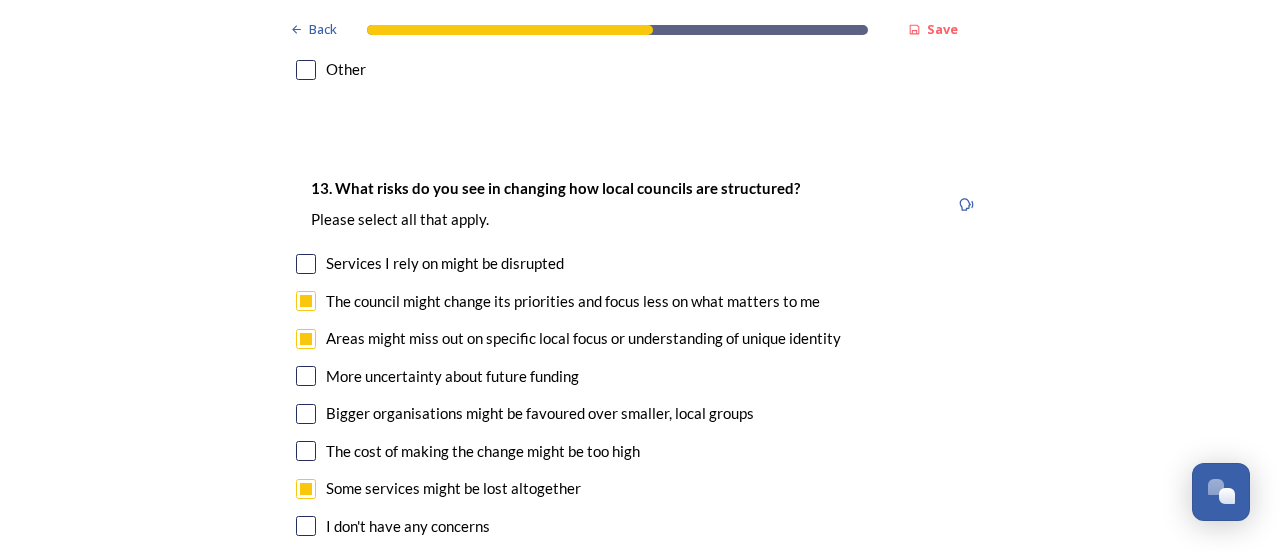 click on "Back Save Prioritising future services As explained on our  Shaping West Sussex hub , Local Government Reorganisation for West Sussex means that the county, district and borough councils will be replaced with one, or more than one, single-tier council (referred to as a unitary council) to deliver all your services.  Options currently being explored within West Sussex are detailed on our  hub , but map visuals can be found below. A single county unitary , bringing the County Council and all seven District and Borough Councils services together to form a new unitary council for West Sussex. Single unitary model (You can enlarge this map by clicking on the square expand icon in the top right of the image) Two unitary option, variation 1  -   one unitary combining Arun, Chichester and Worthing footprints and one unitary combining Adur, Crawley, Horsham, and Mid-Sussex footprints. Two unitary model variation 1 (You can enlarge this map by clicking on the square expand icon in the top right of the image) * Other 5" at bounding box center [640, -706] 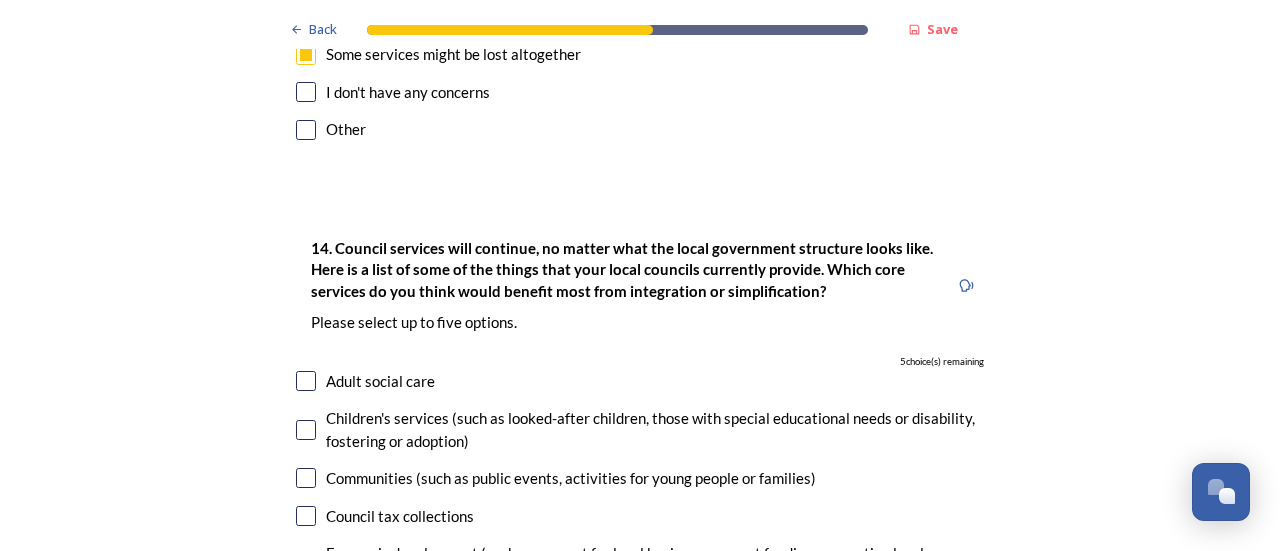scroll, scrollTop: 4640, scrollLeft: 0, axis: vertical 